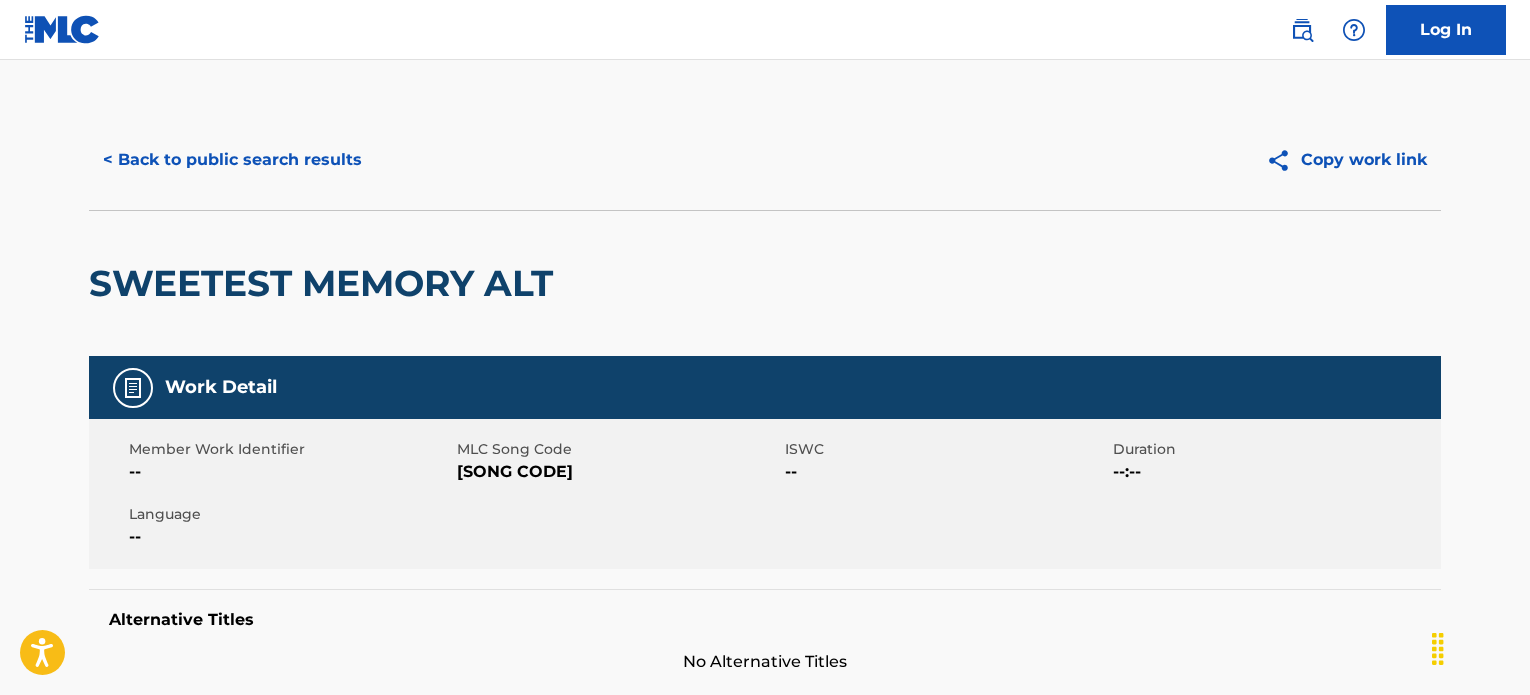 scroll, scrollTop: 0, scrollLeft: 0, axis: both 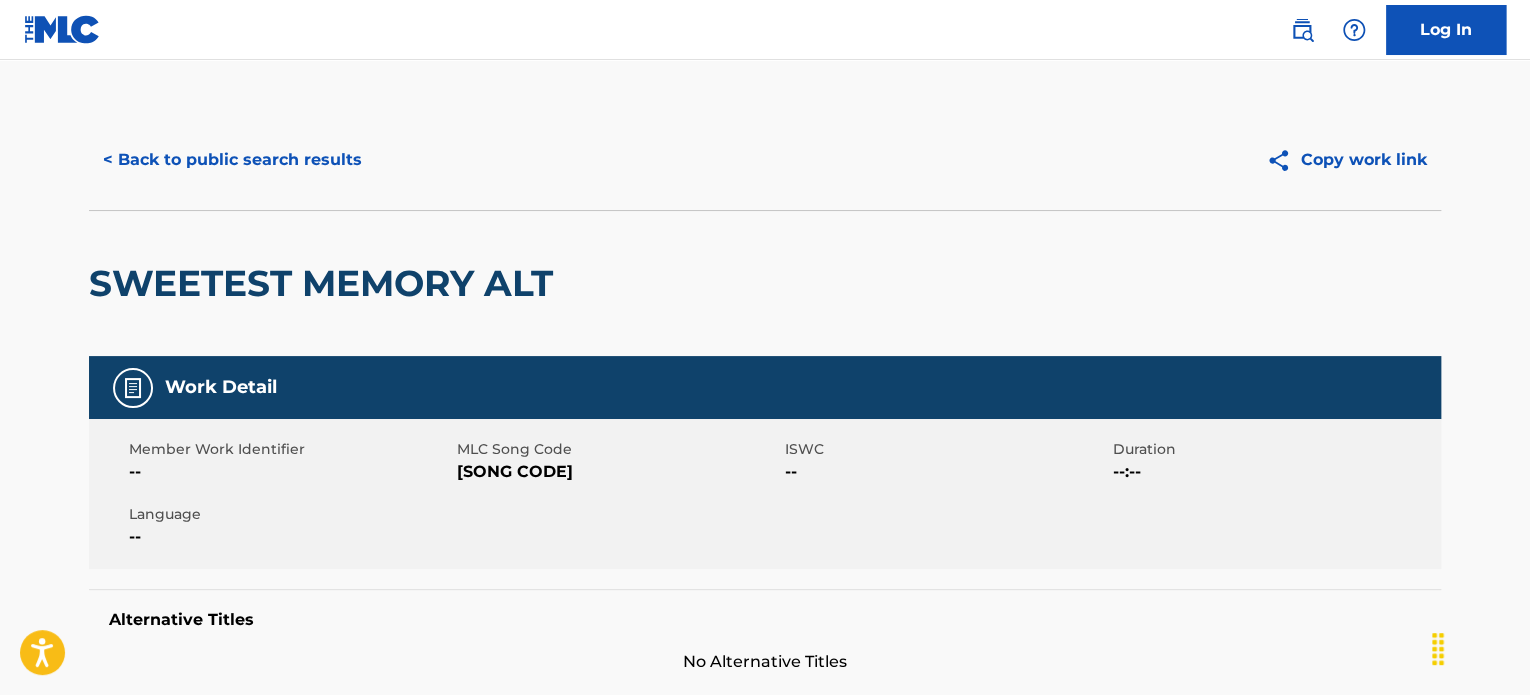 click on "< Back to public search results" at bounding box center [232, 160] 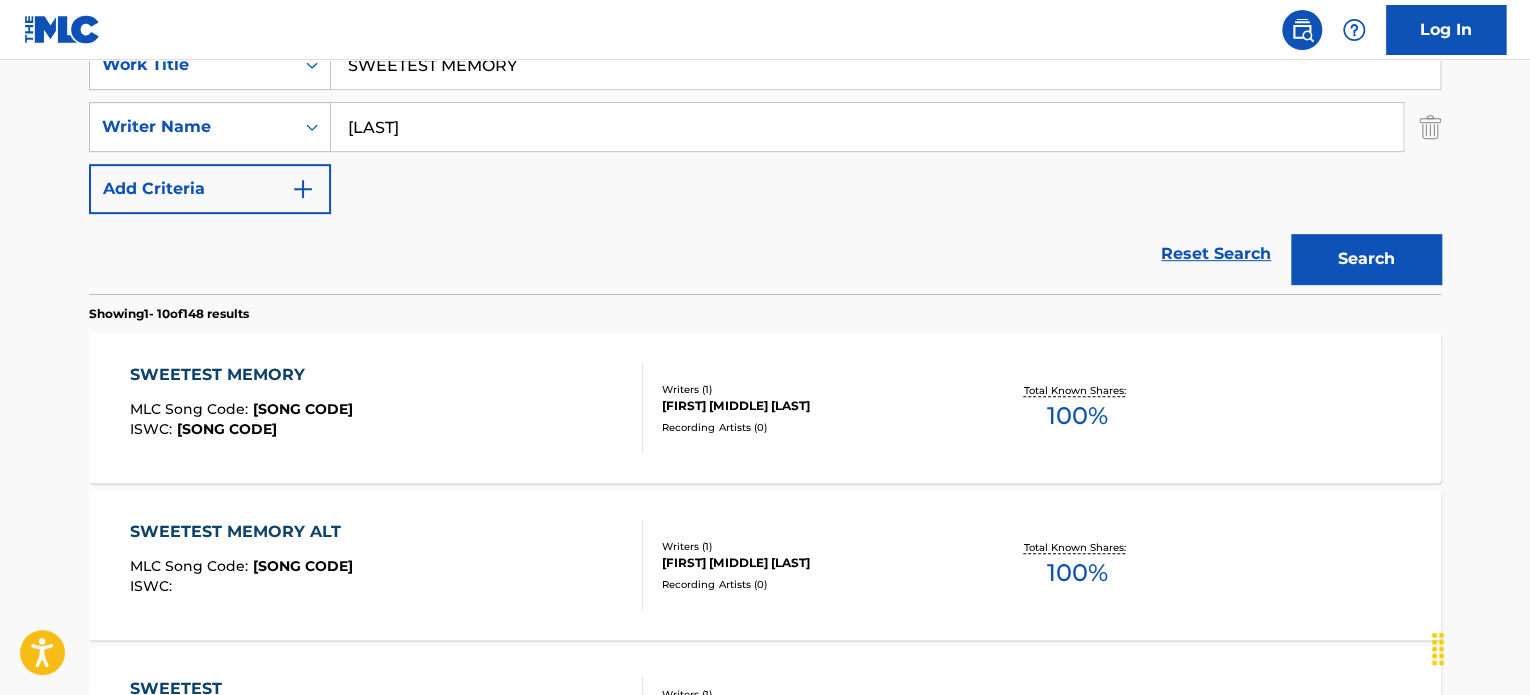scroll, scrollTop: 305, scrollLeft: 0, axis: vertical 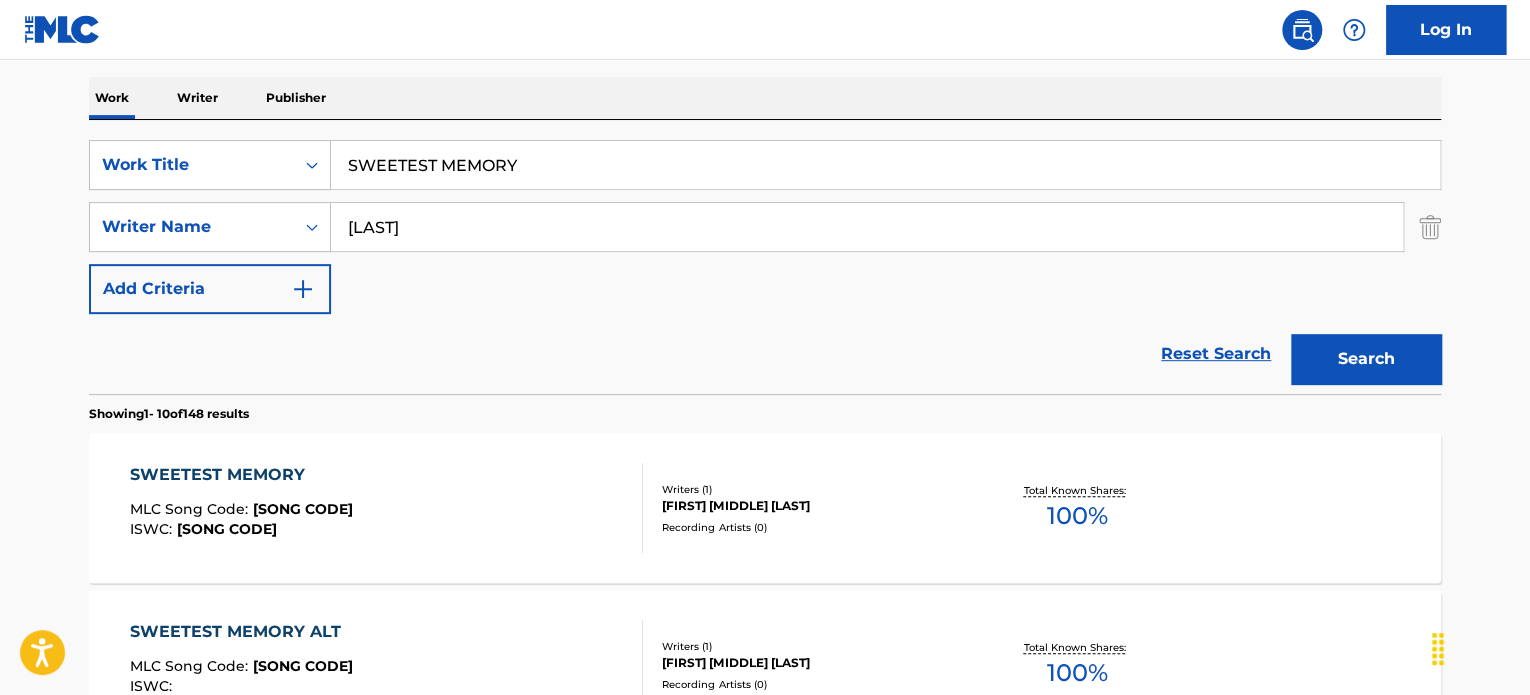 click on "SWEETEST MEMORY" at bounding box center (885, 165) 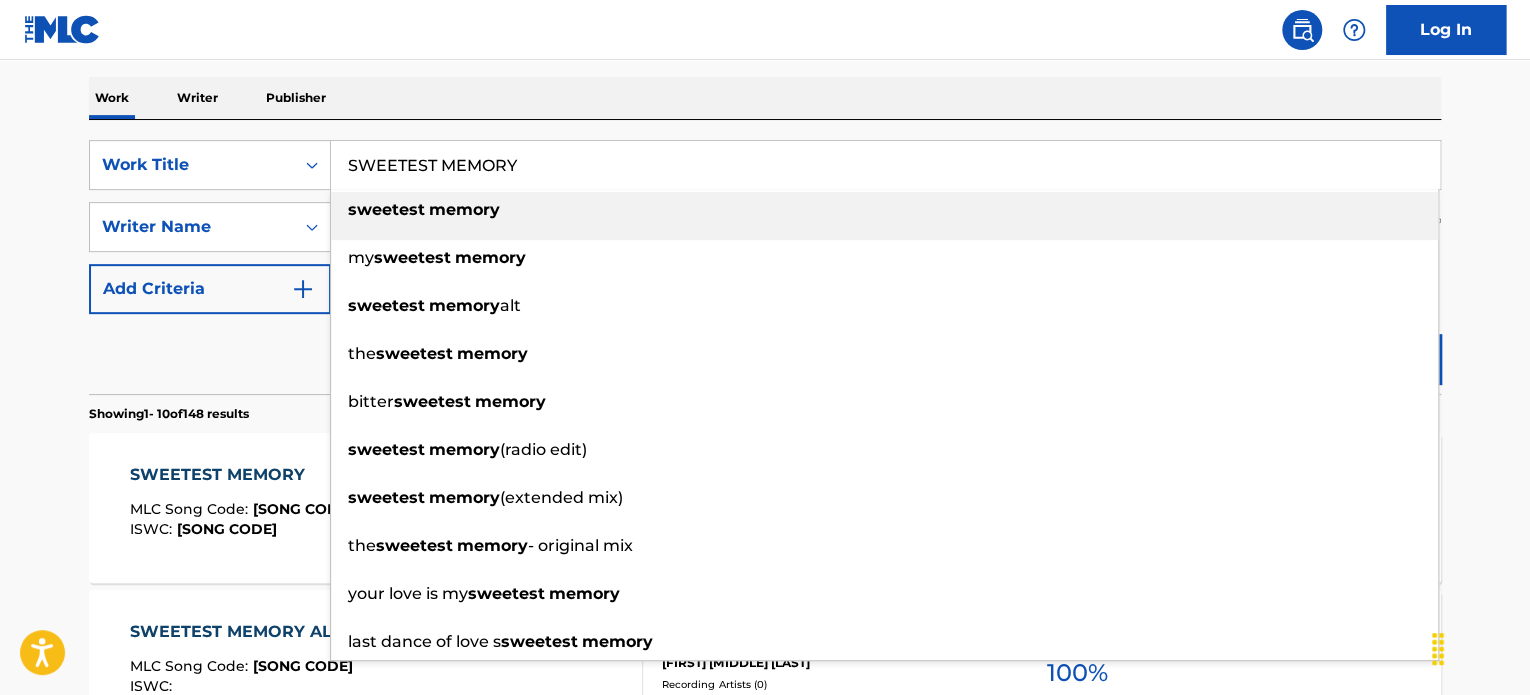 paste on "AQUARIUM" 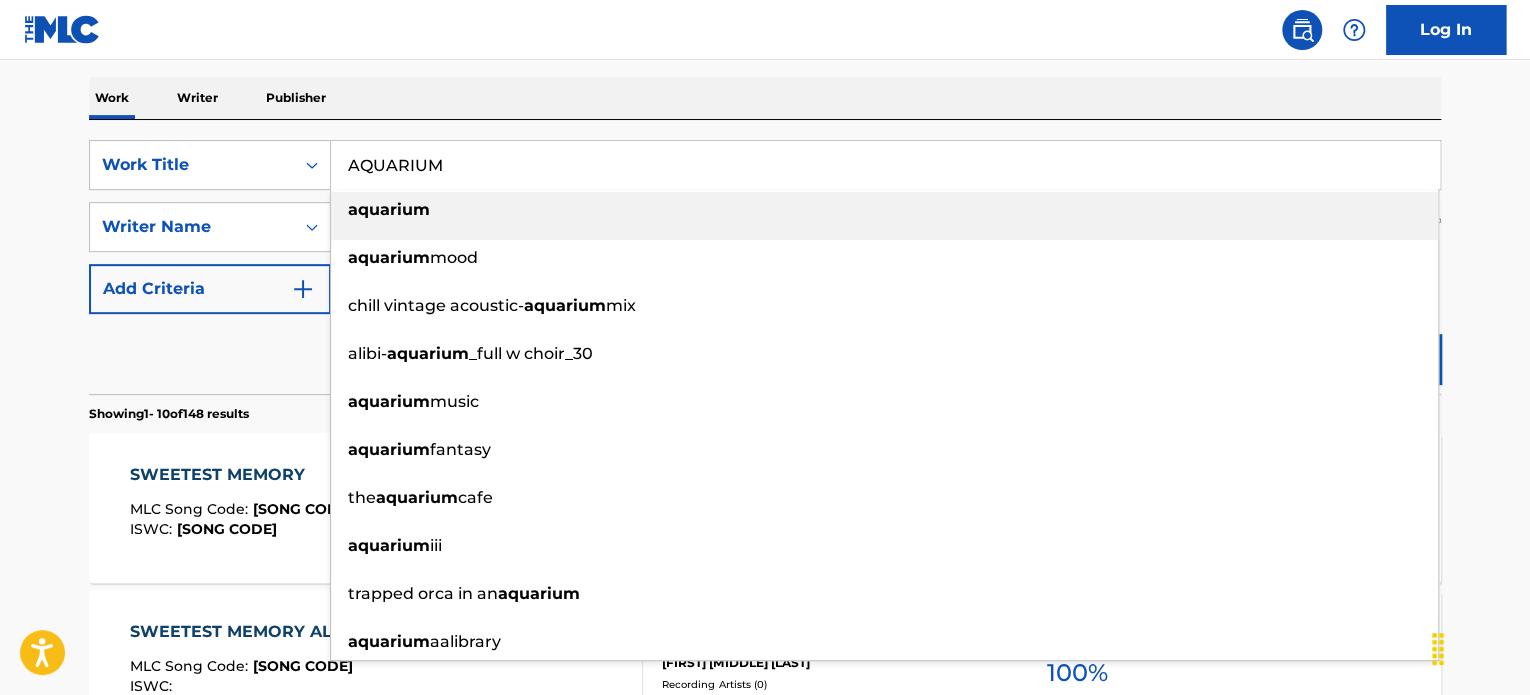 type on "AQUARIUM" 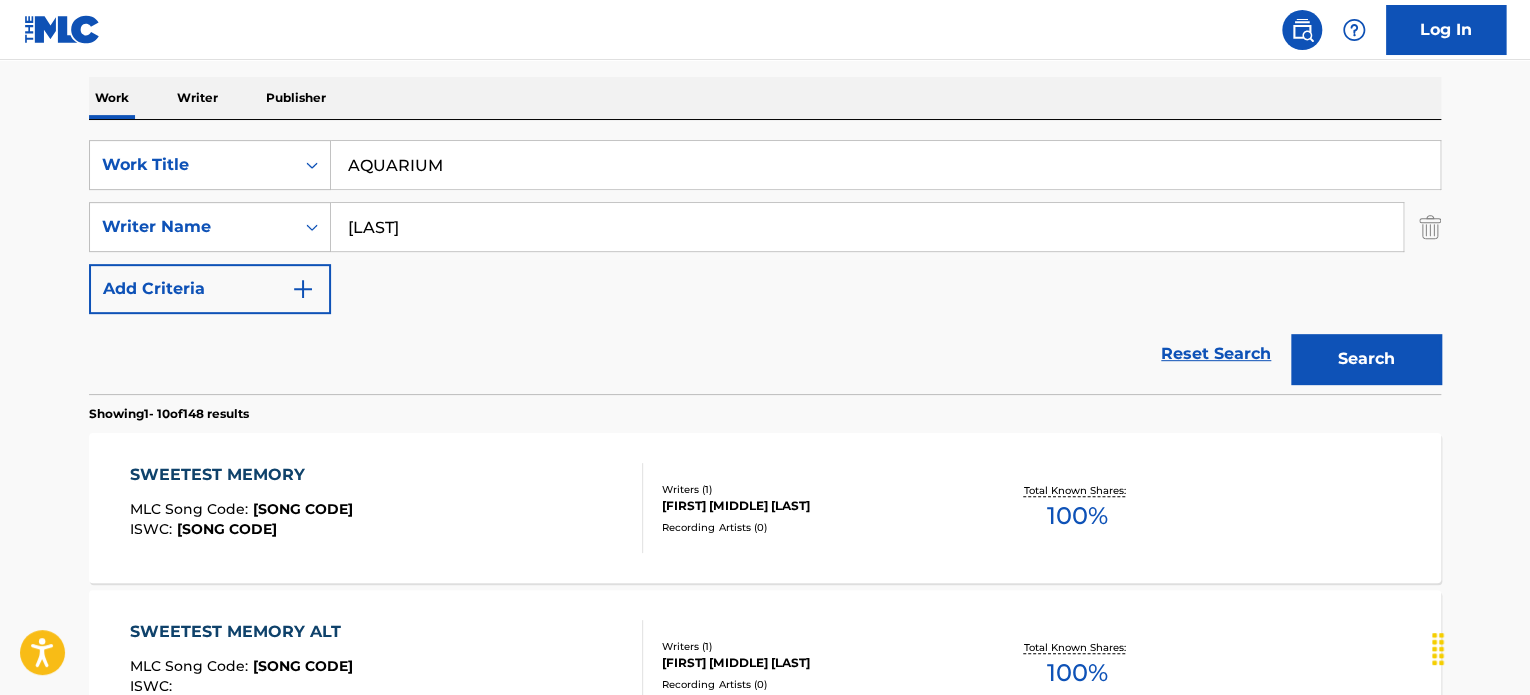 click on "[LAST]" at bounding box center (867, 227) 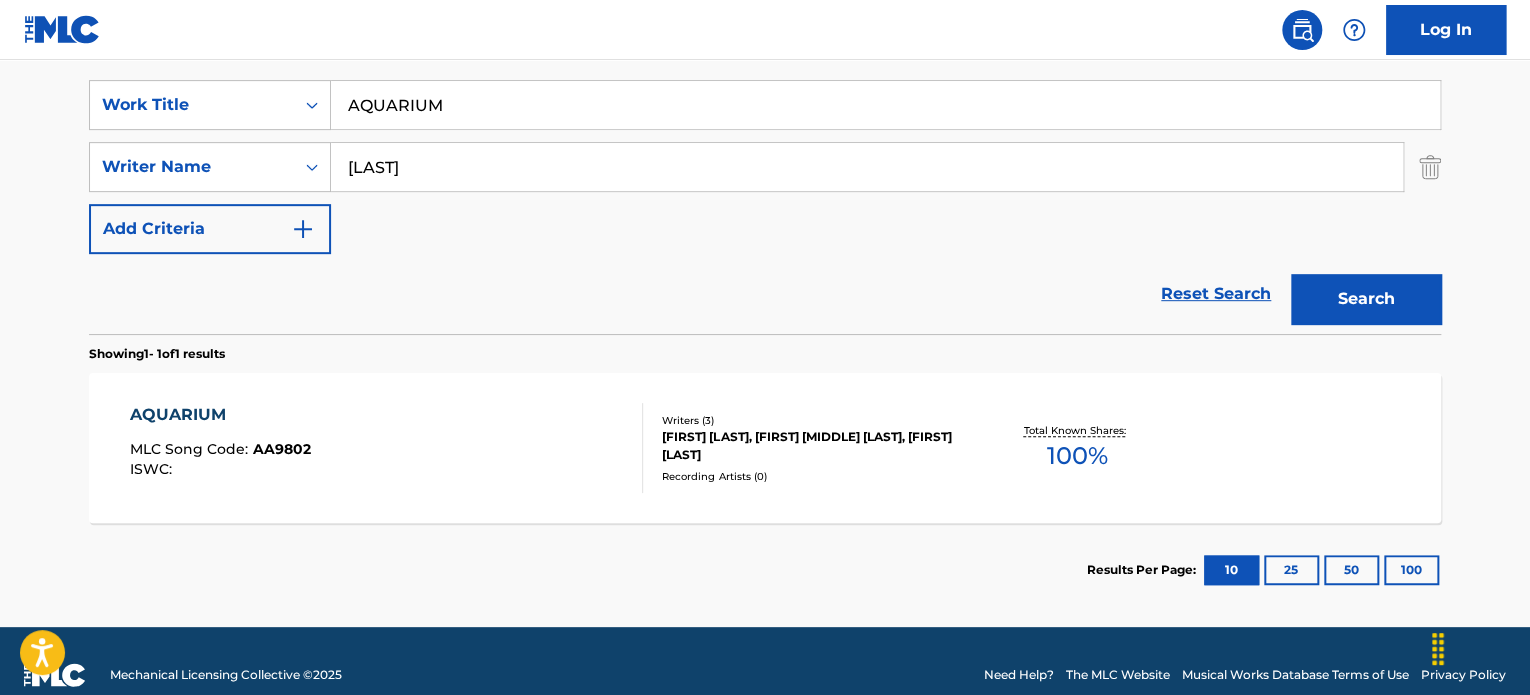 scroll, scrollTop: 392, scrollLeft: 0, axis: vertical 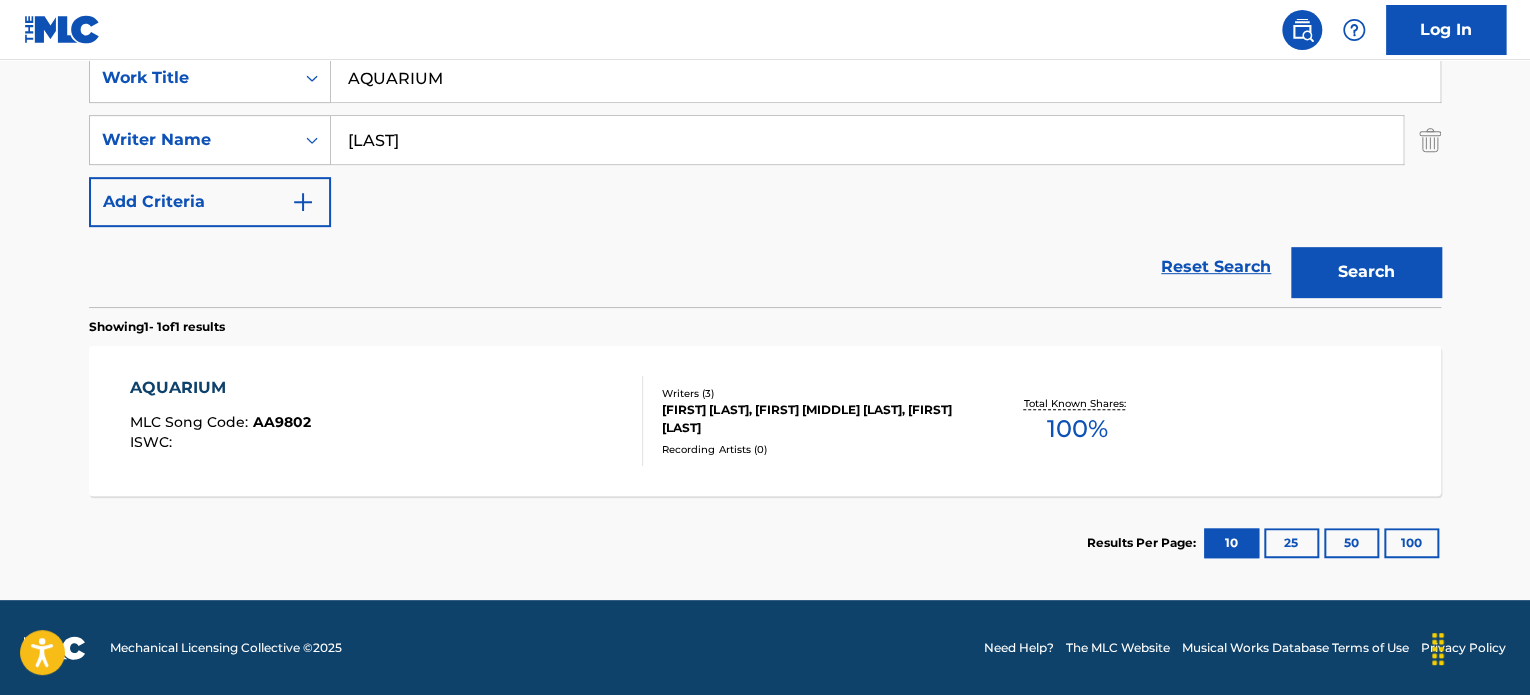 click on "AQUARIUM MLC Song Code : AA9802 ISWC :" at bounding box center (387, 421) 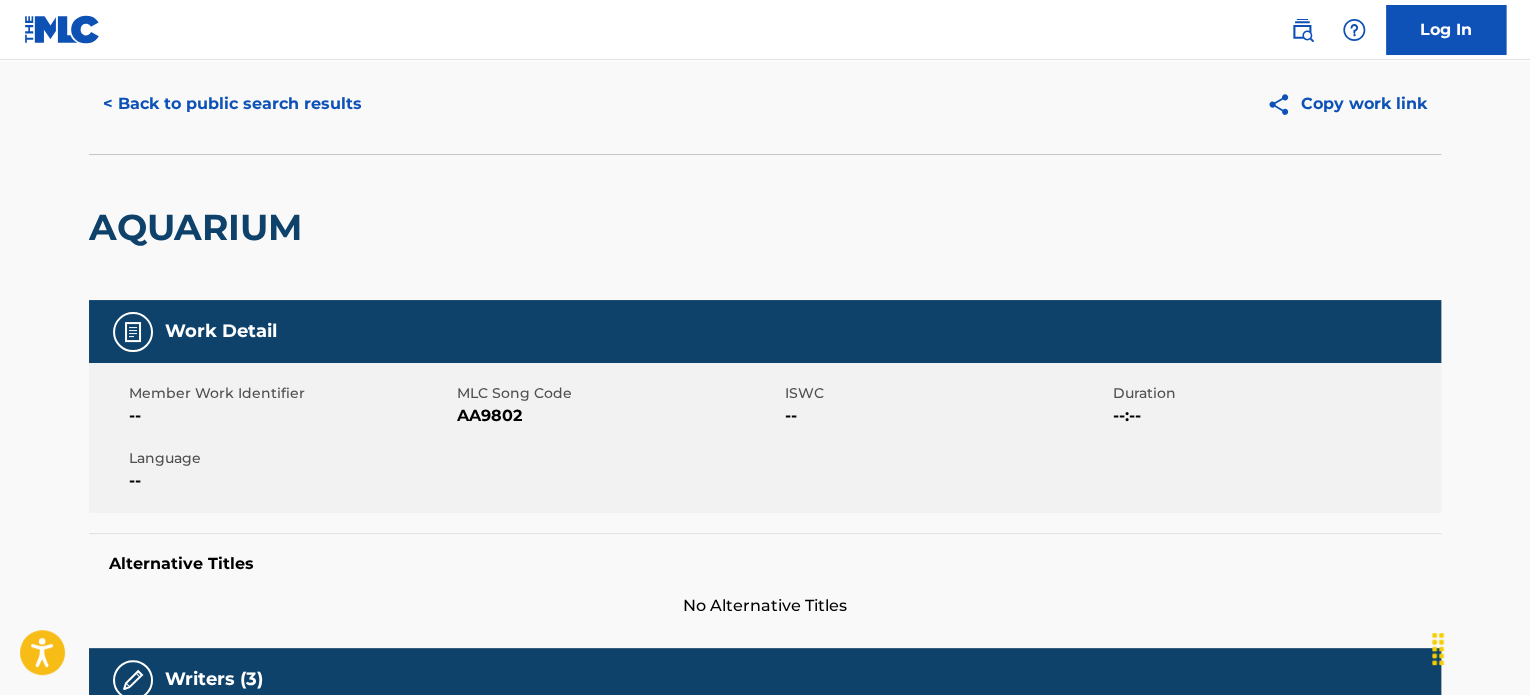 scroll, scrollTop: 0, scrollLeft: 0, axis: both 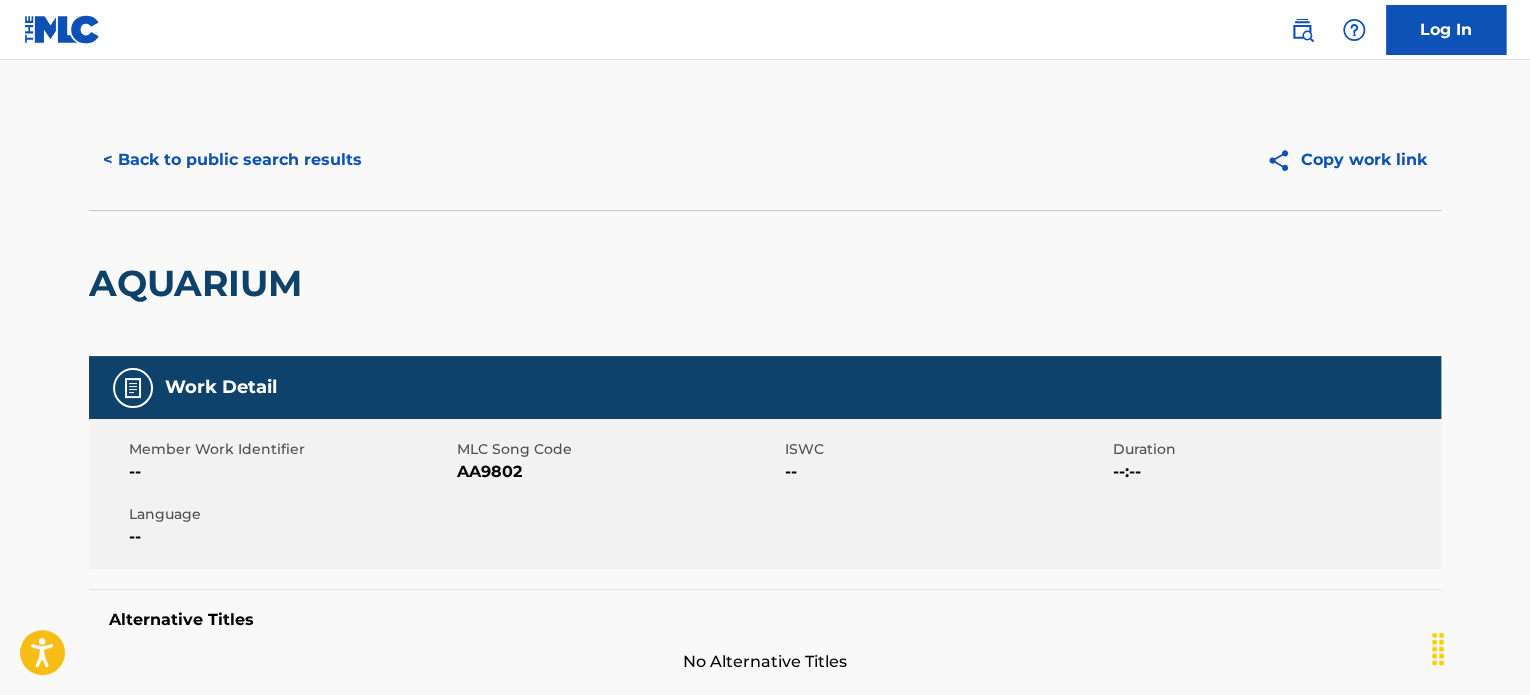 click on "< Back to public search results" at bounding box center (232, 160) 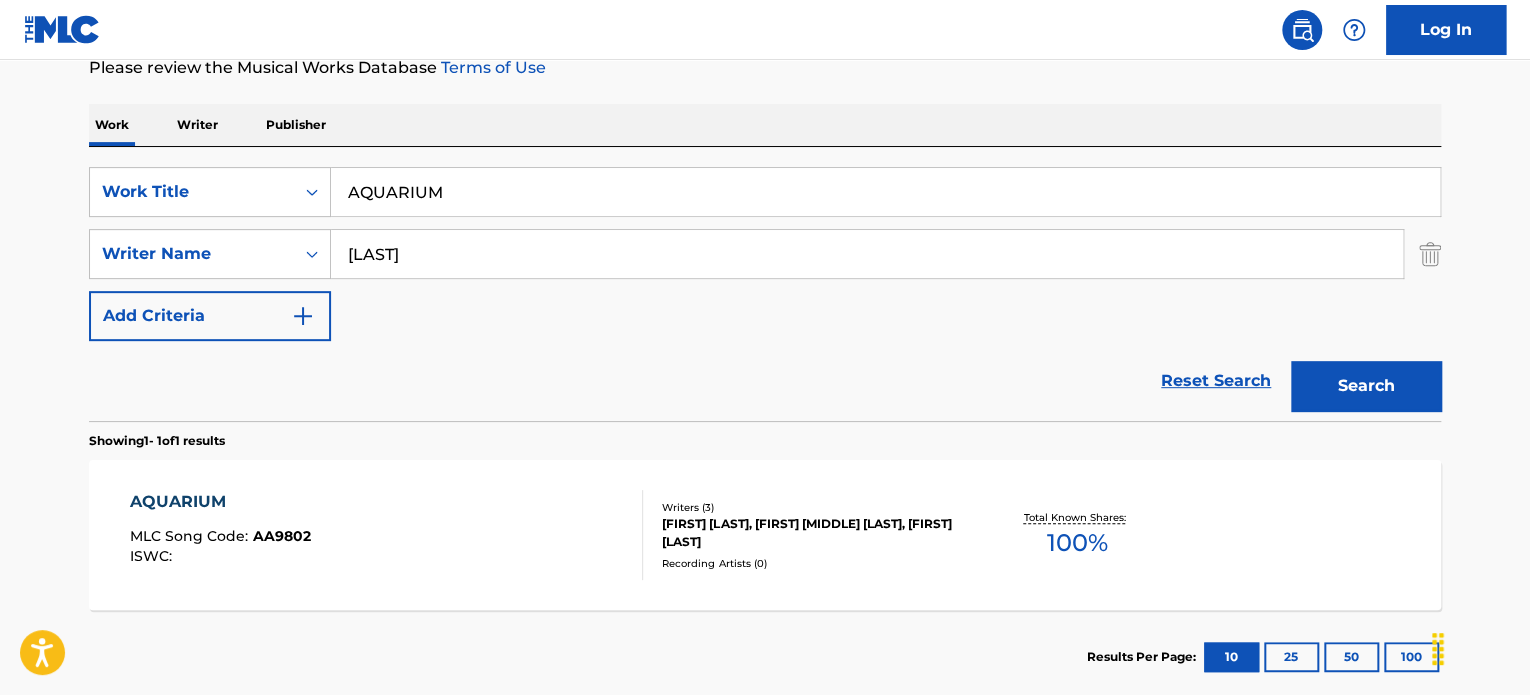 click on "AQUARIUM" at bounding box center (885, 192) 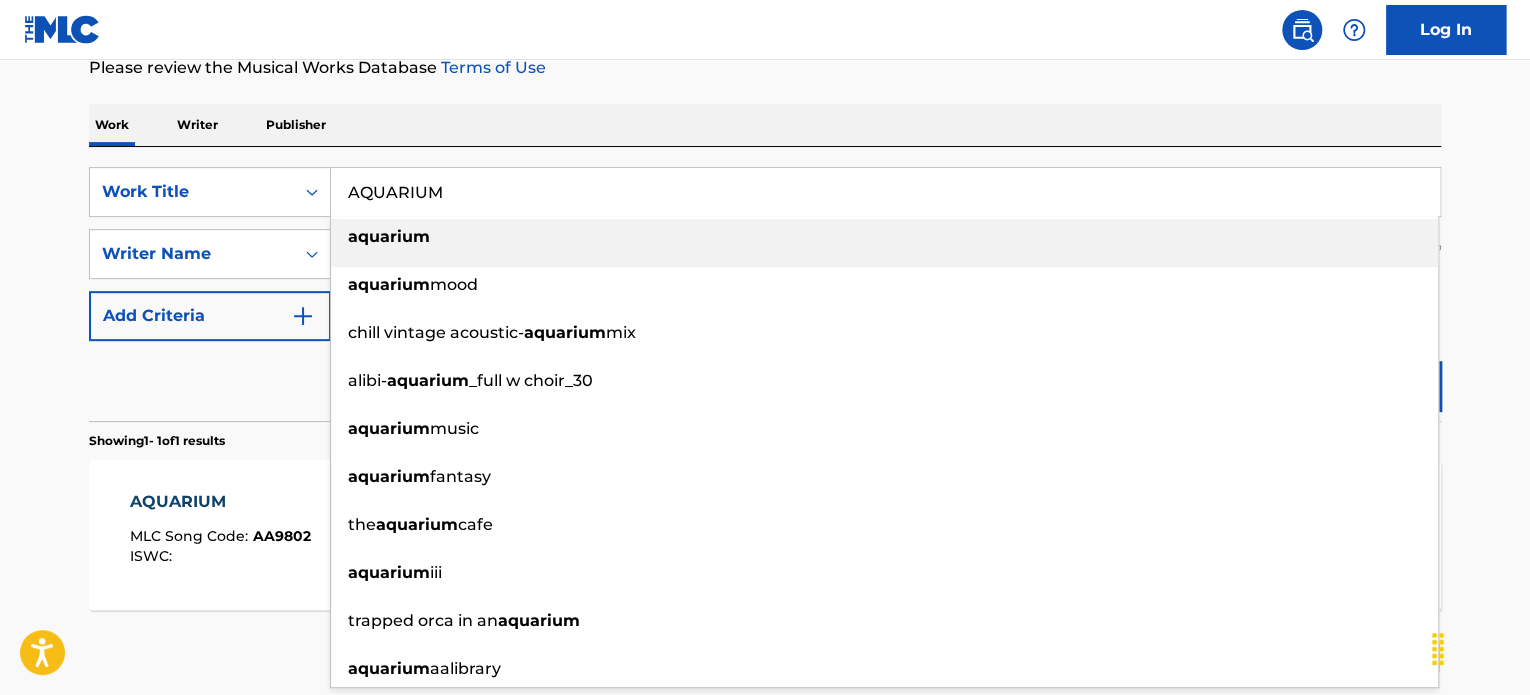 paste on "SPELL OF" 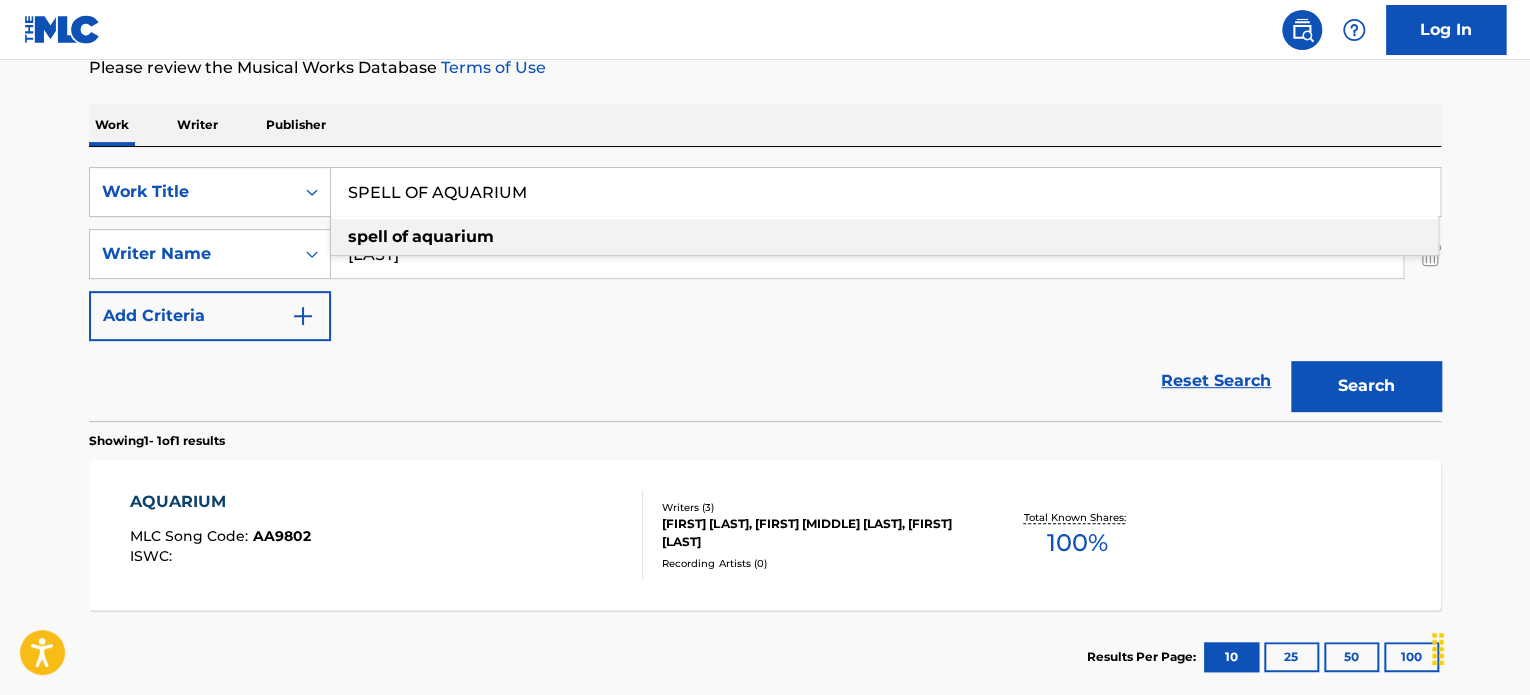 type on "SPELL OF AQUARIUM" 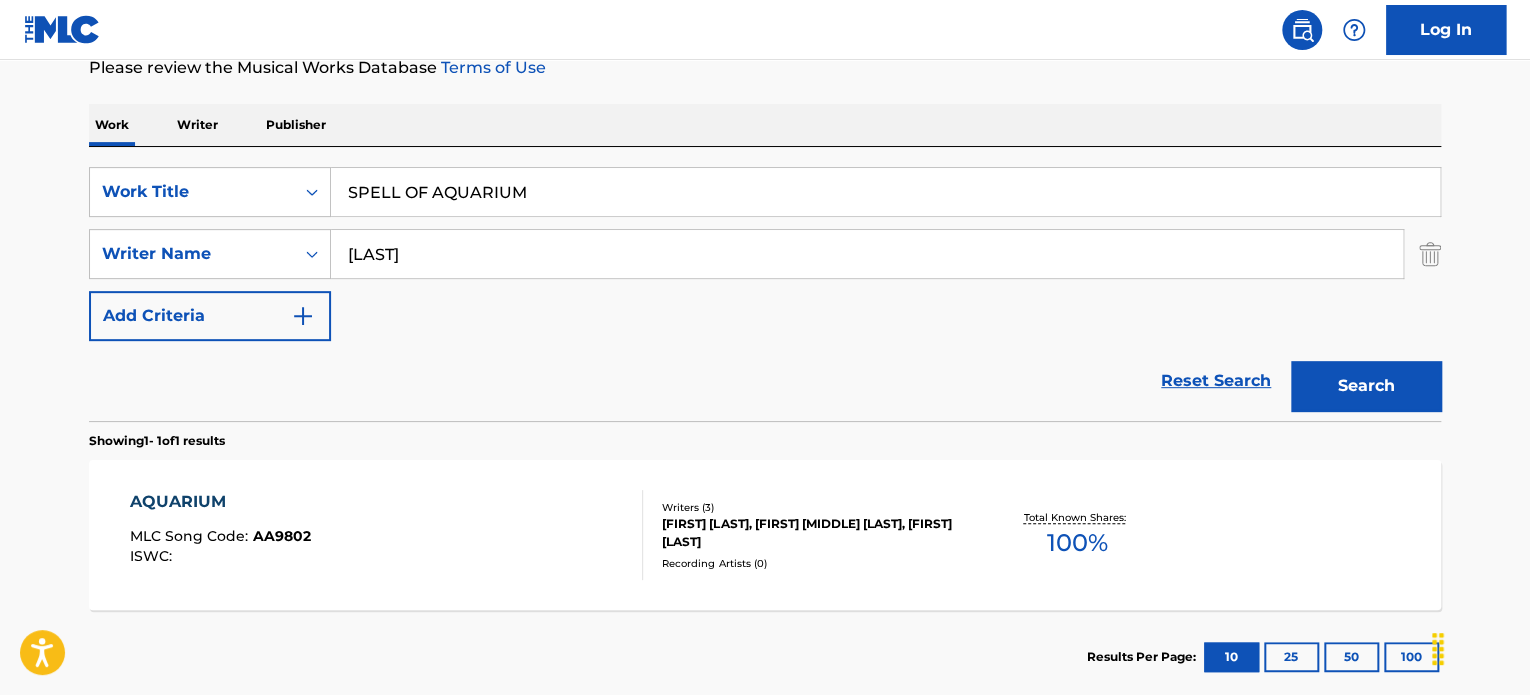 click on "[LAST]" at bounding box center (867, 254) 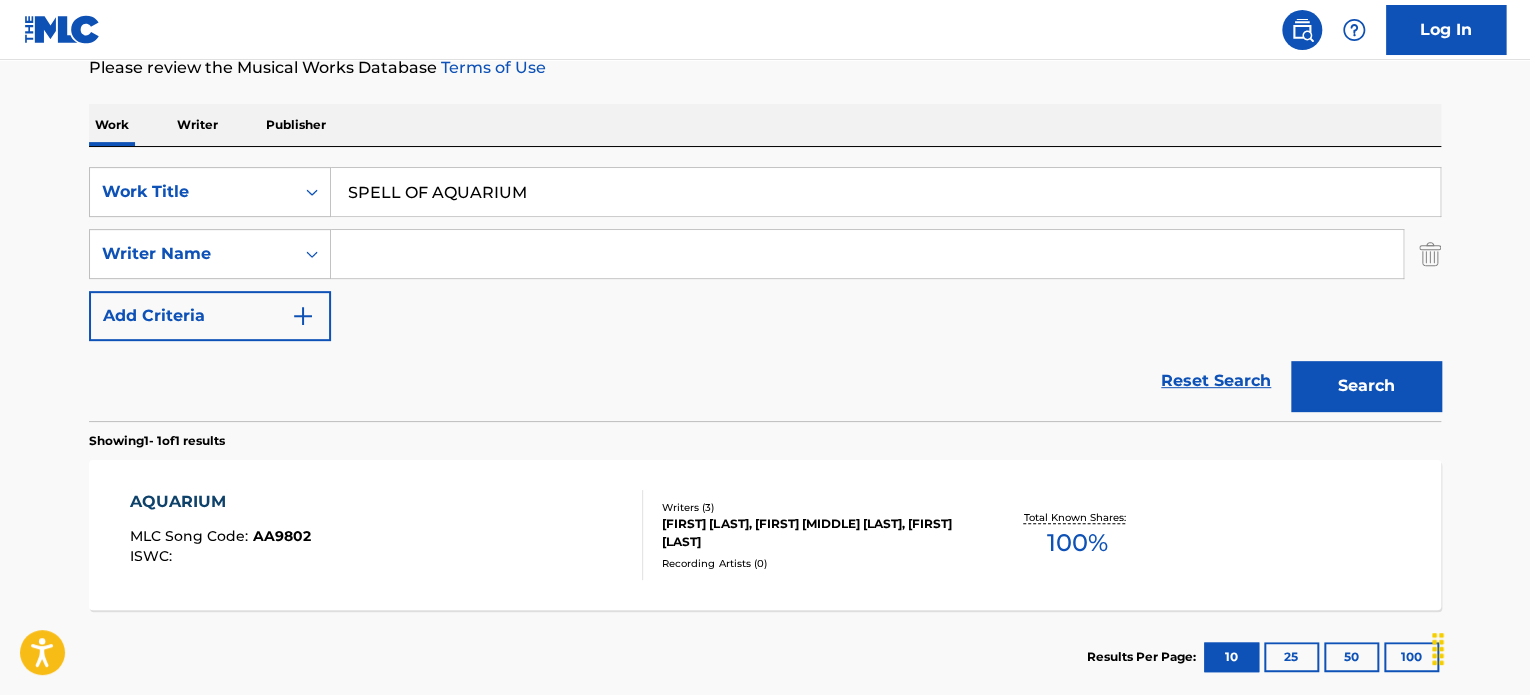 type 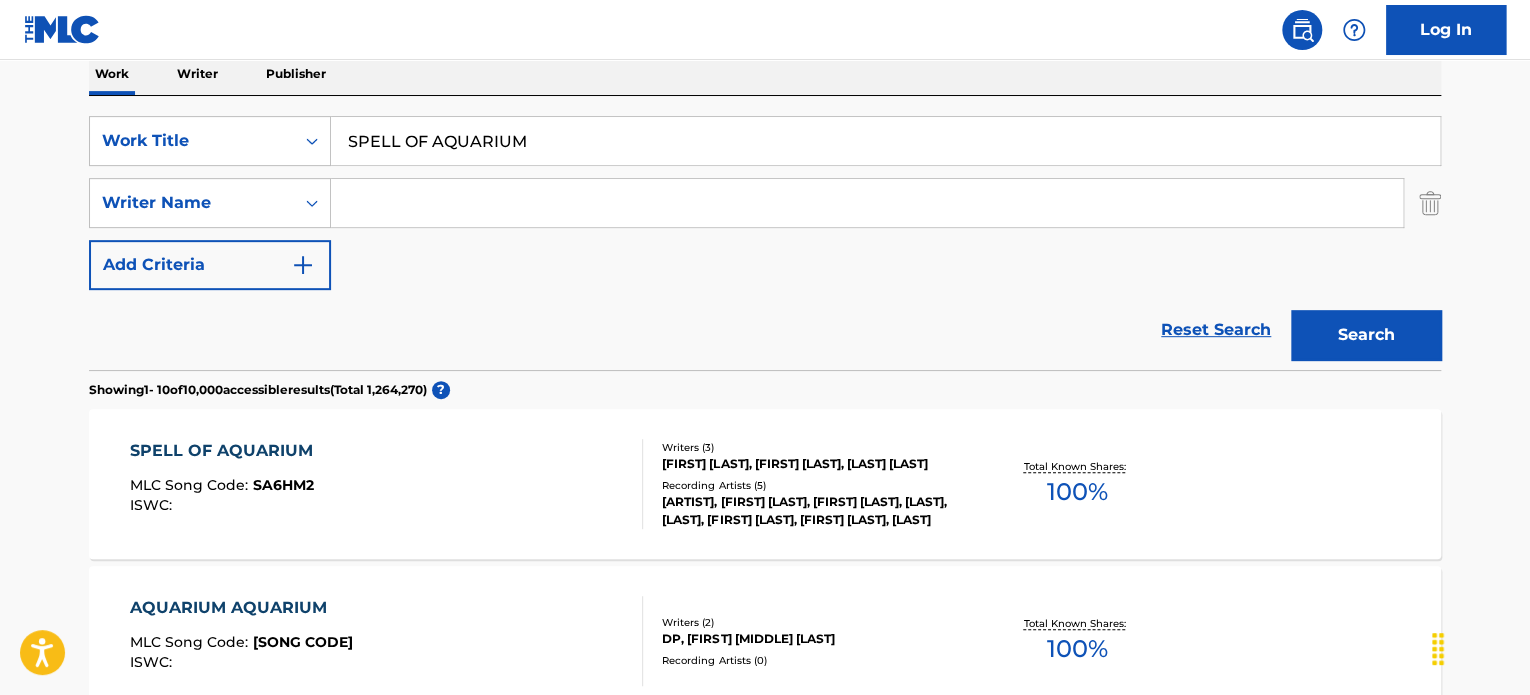 scroll, scrollTop: 378, scrollLeft: 0, axis: vertical 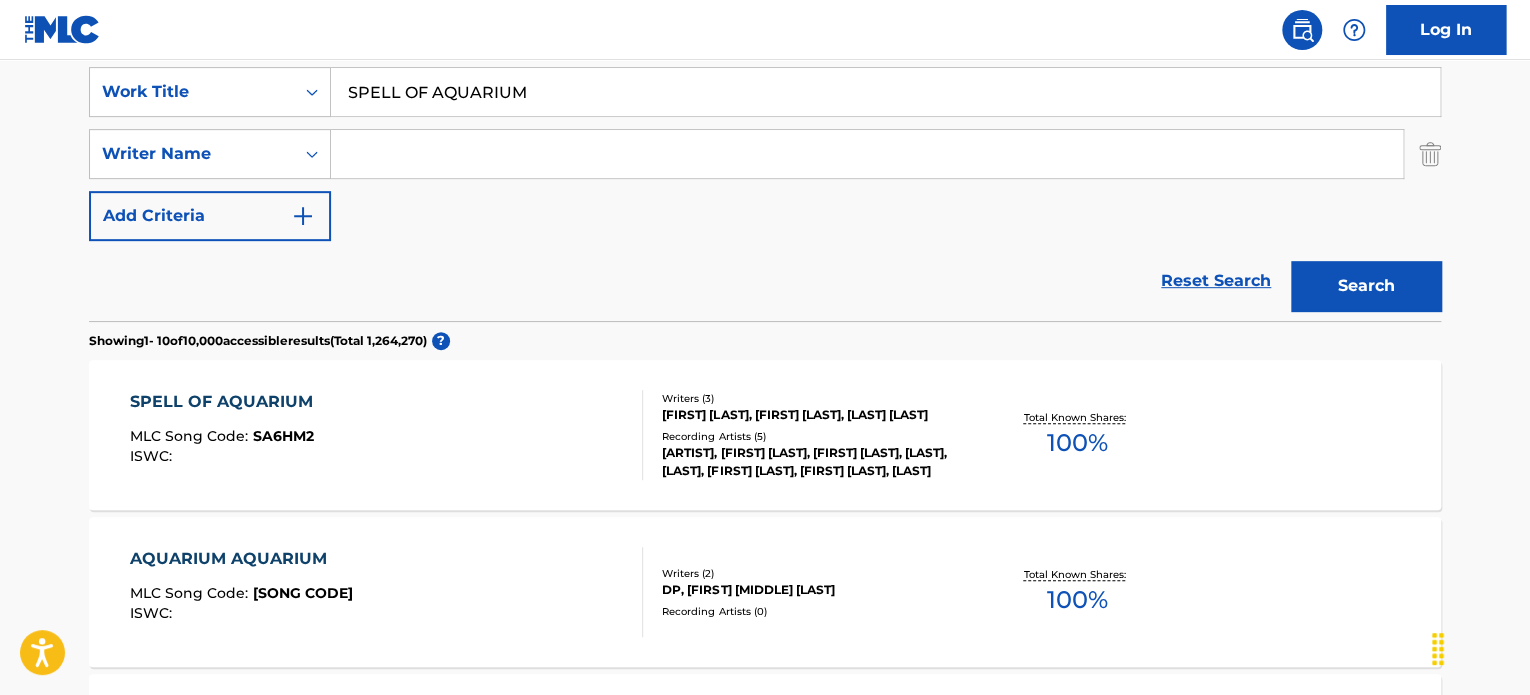 click on "SPELL OF AQUARIUM MLC Song Code : SA6HM2 ISWC :" at bounding box center (387, 435) 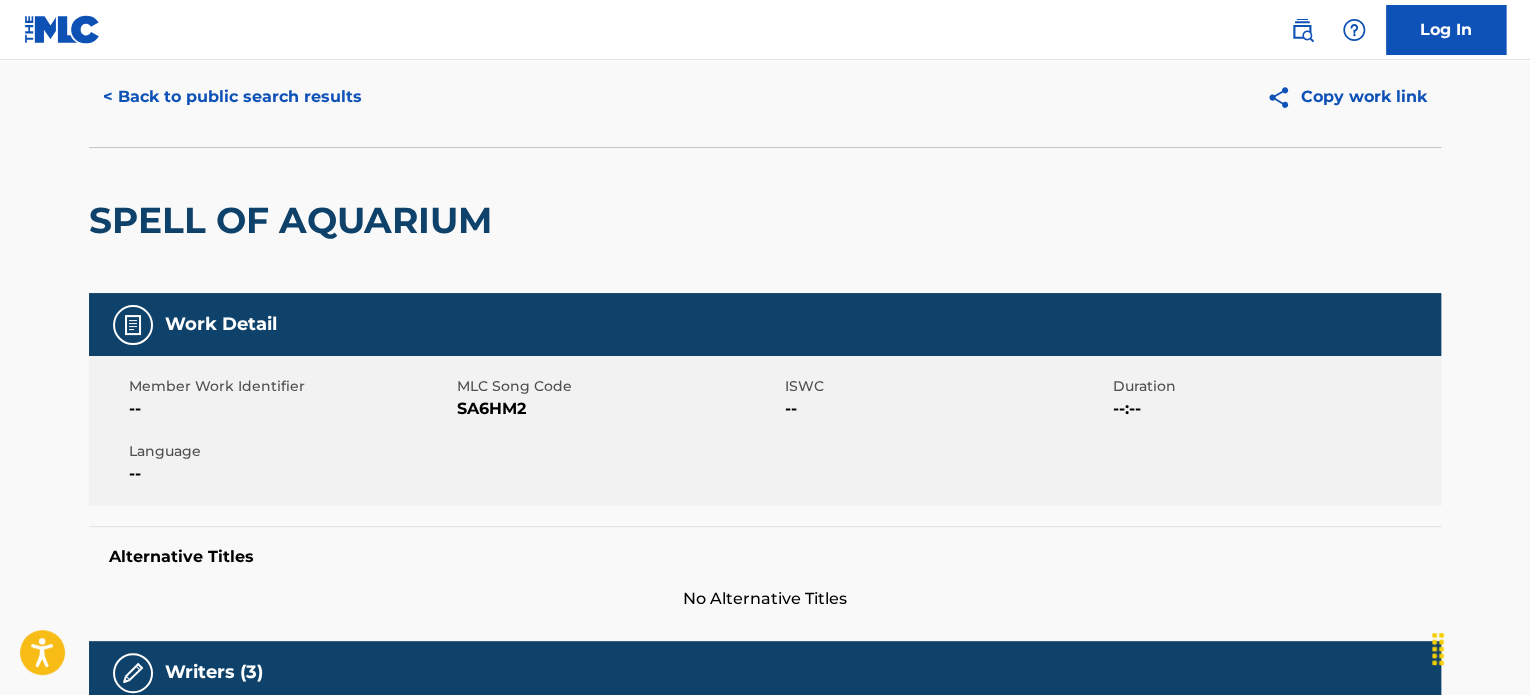 scroll, scrollTop: 0, scrollLeft: 0, axis: both 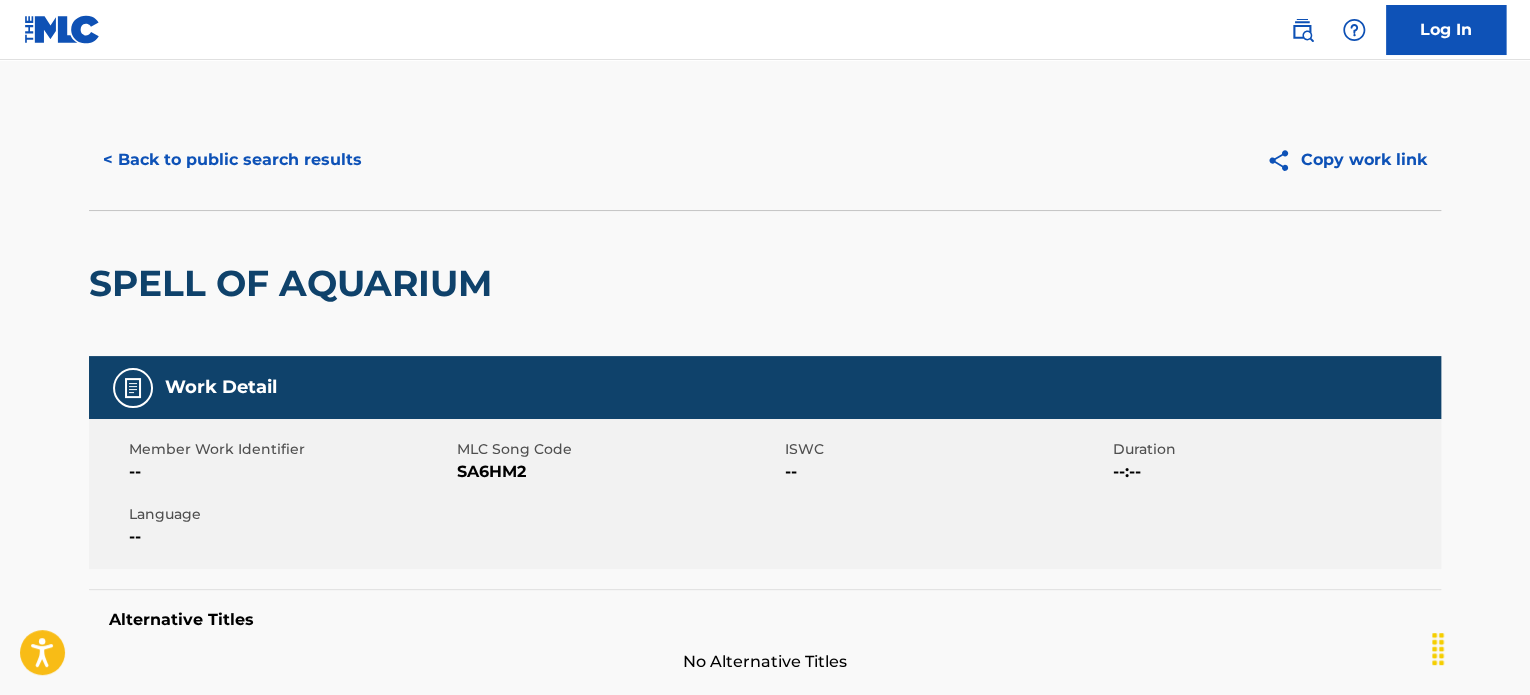 click on "< Back to public search results" at bounding box center (232, 160) 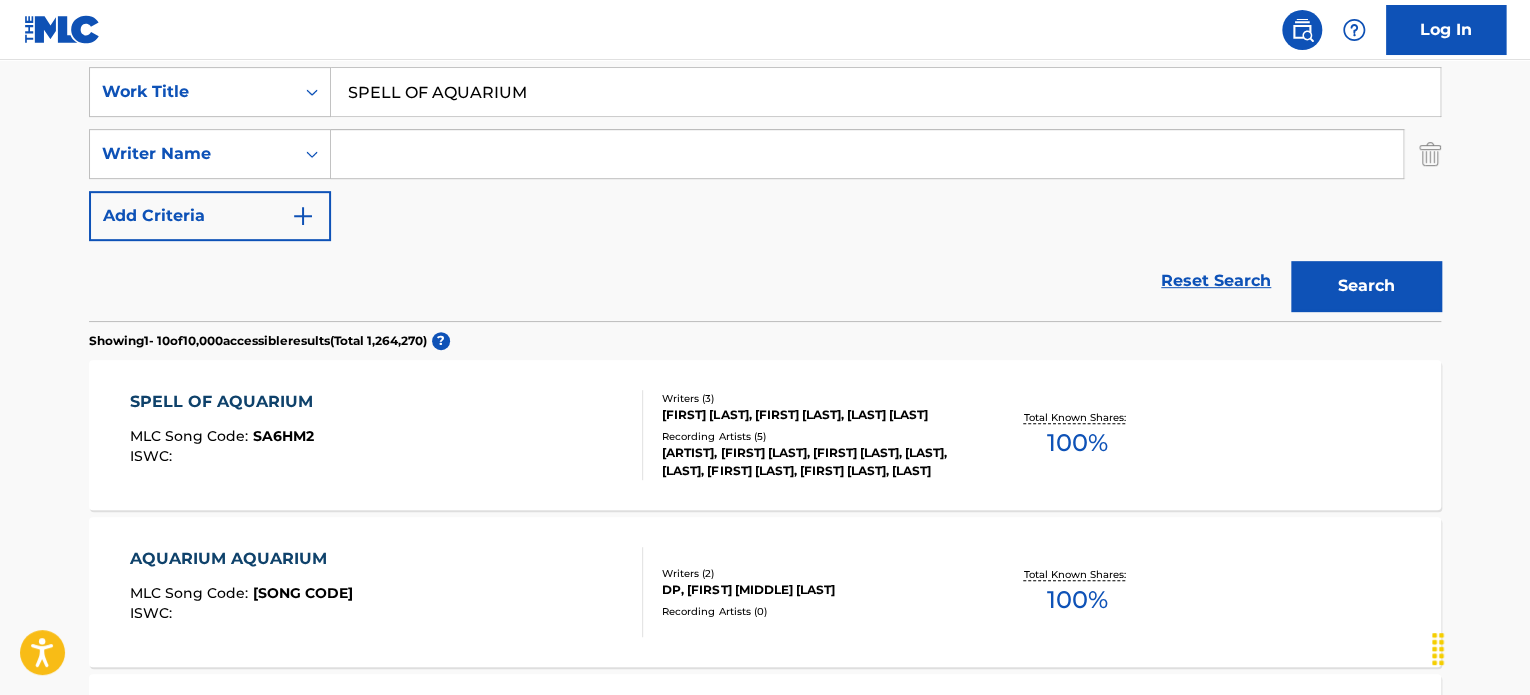 scroll, scrollTop: 278, scrollLeft: 0, axis: vertical 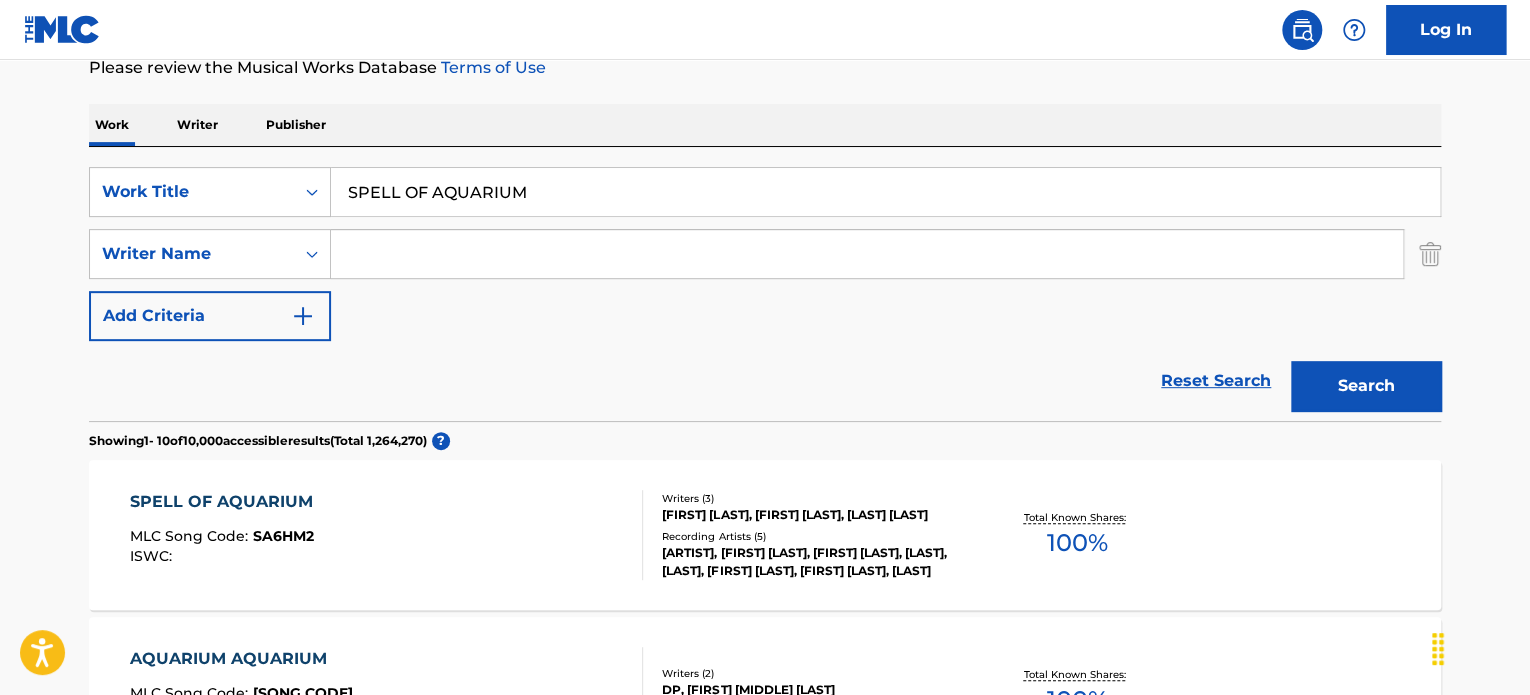 click on "SPELL OF AQUARIUM" at bounding box center [885, 192] 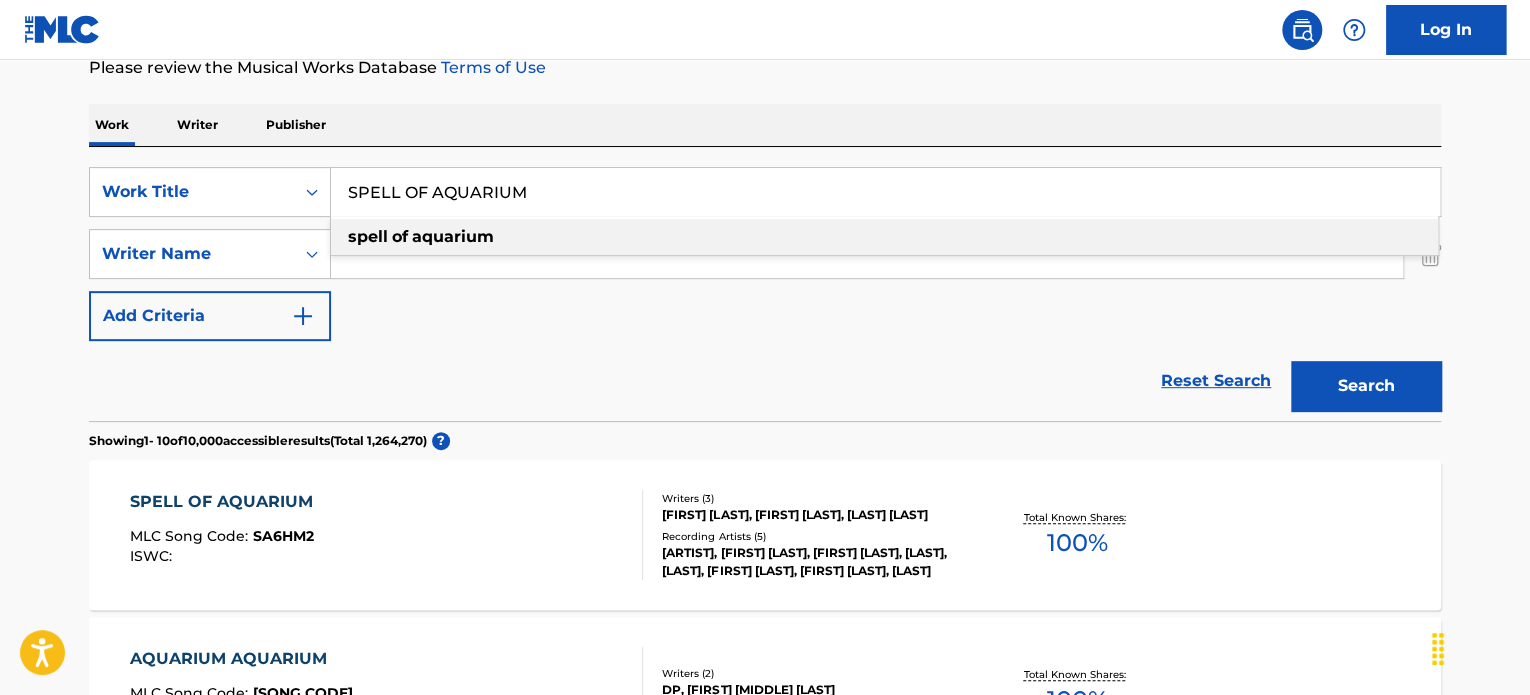 paste on "LEMONADE SKYLINE" 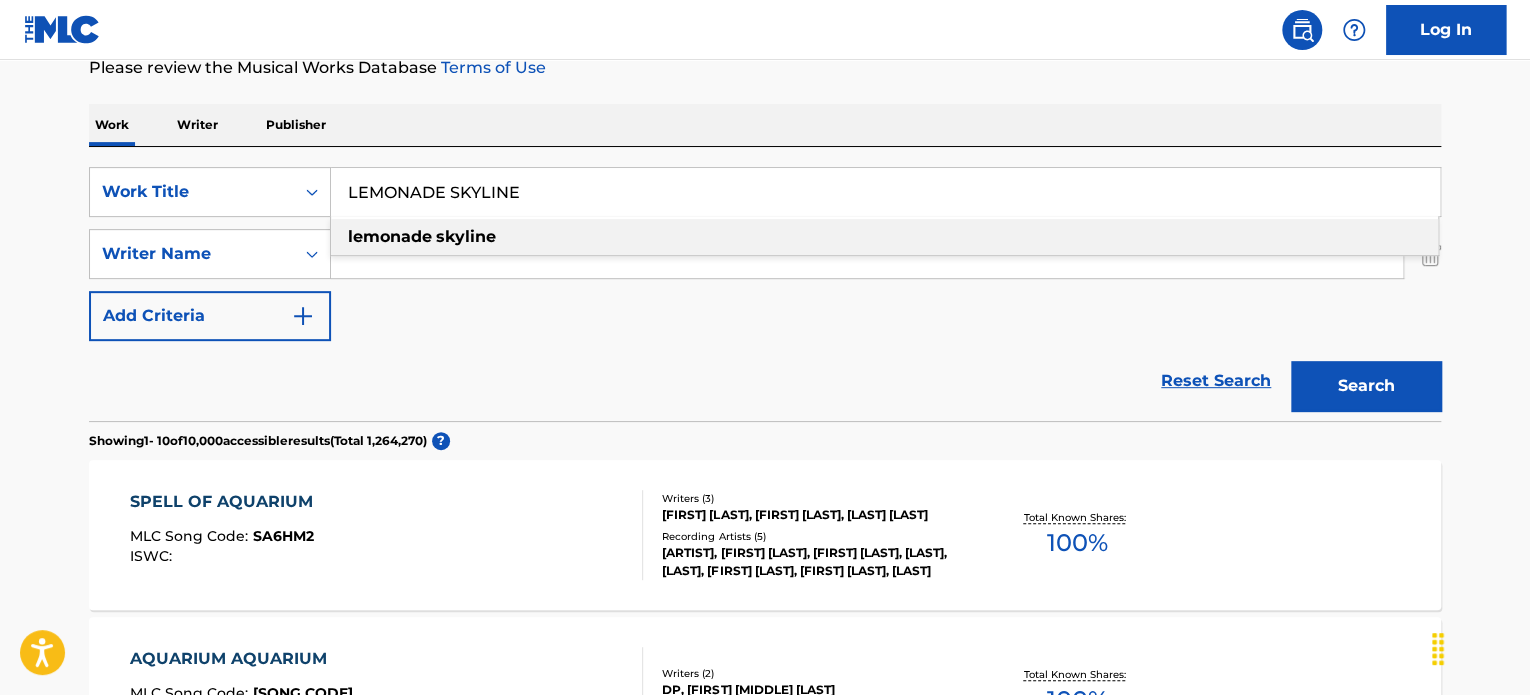 type on "LEMONADE SKYLINE" 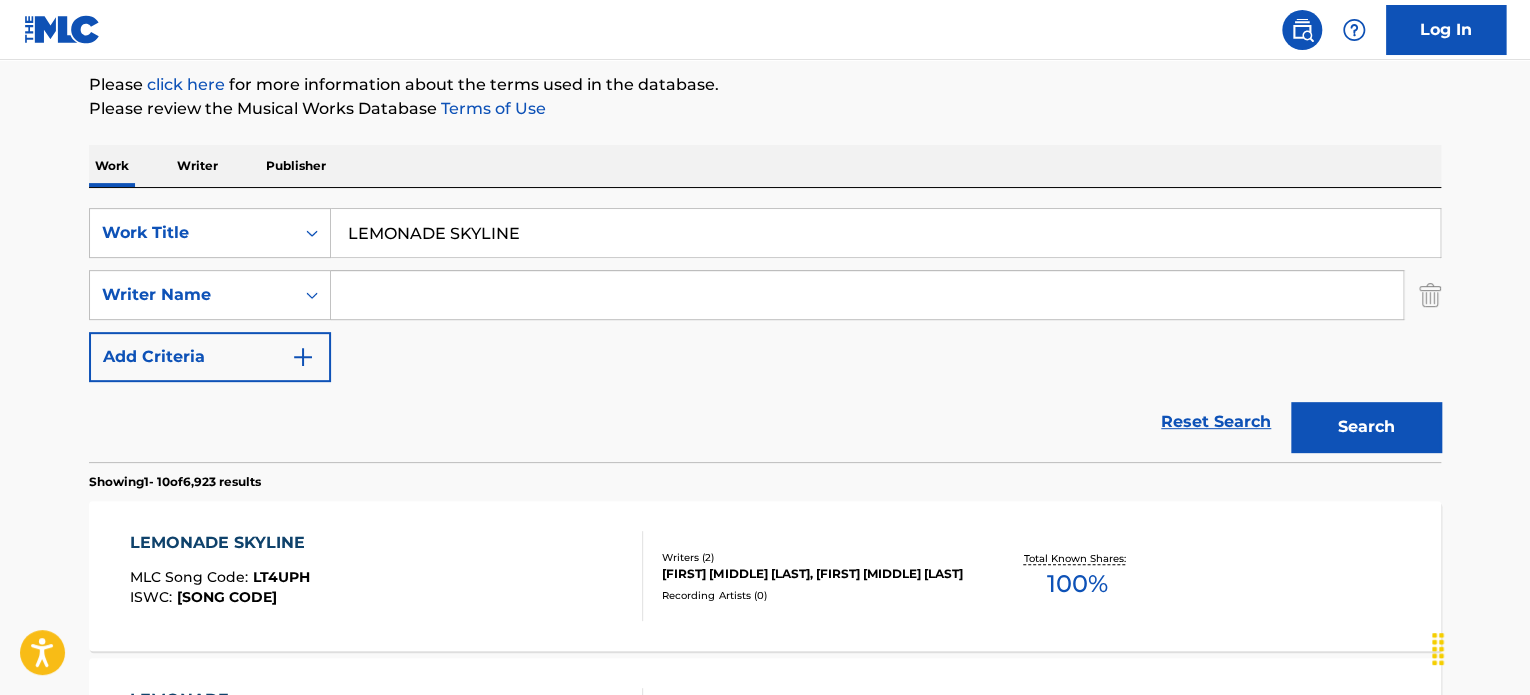 scroll, scrollTop: 278, scrollLeft: 0, axis: vertical 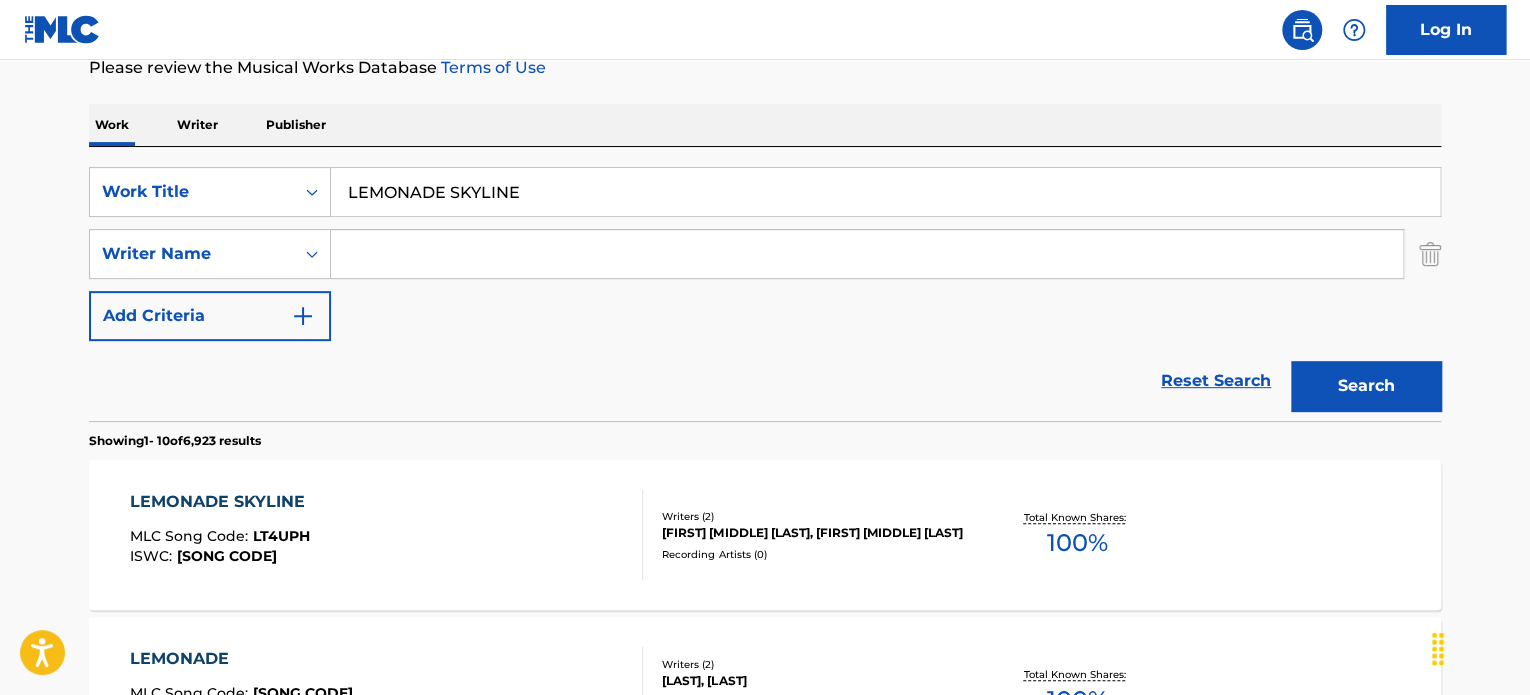 click on "LEMONADE SKYLINE MLC Song Code : LT4UPH ISWC : T3309947653" at bounding box center [387, 535] 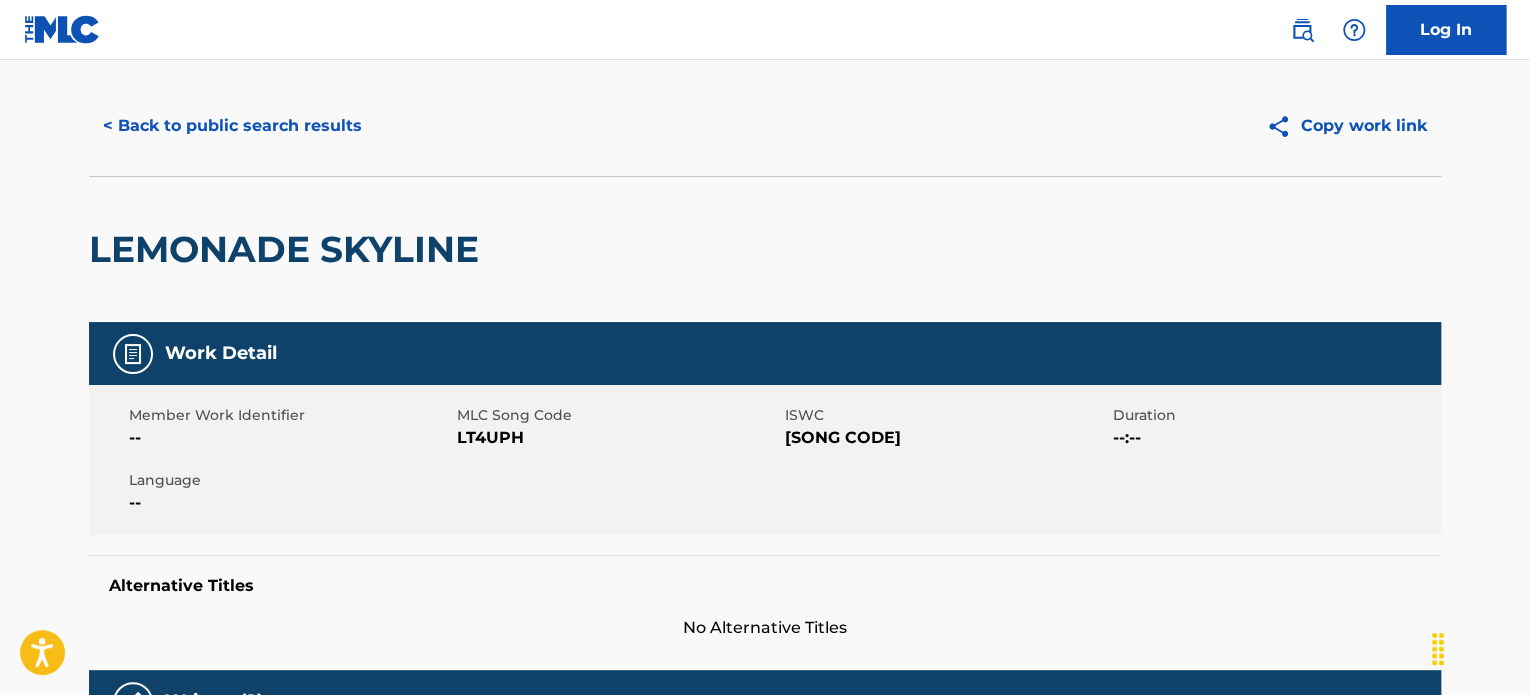 scroll, scrollTop: 0, scrollLeft: 0, axis: both 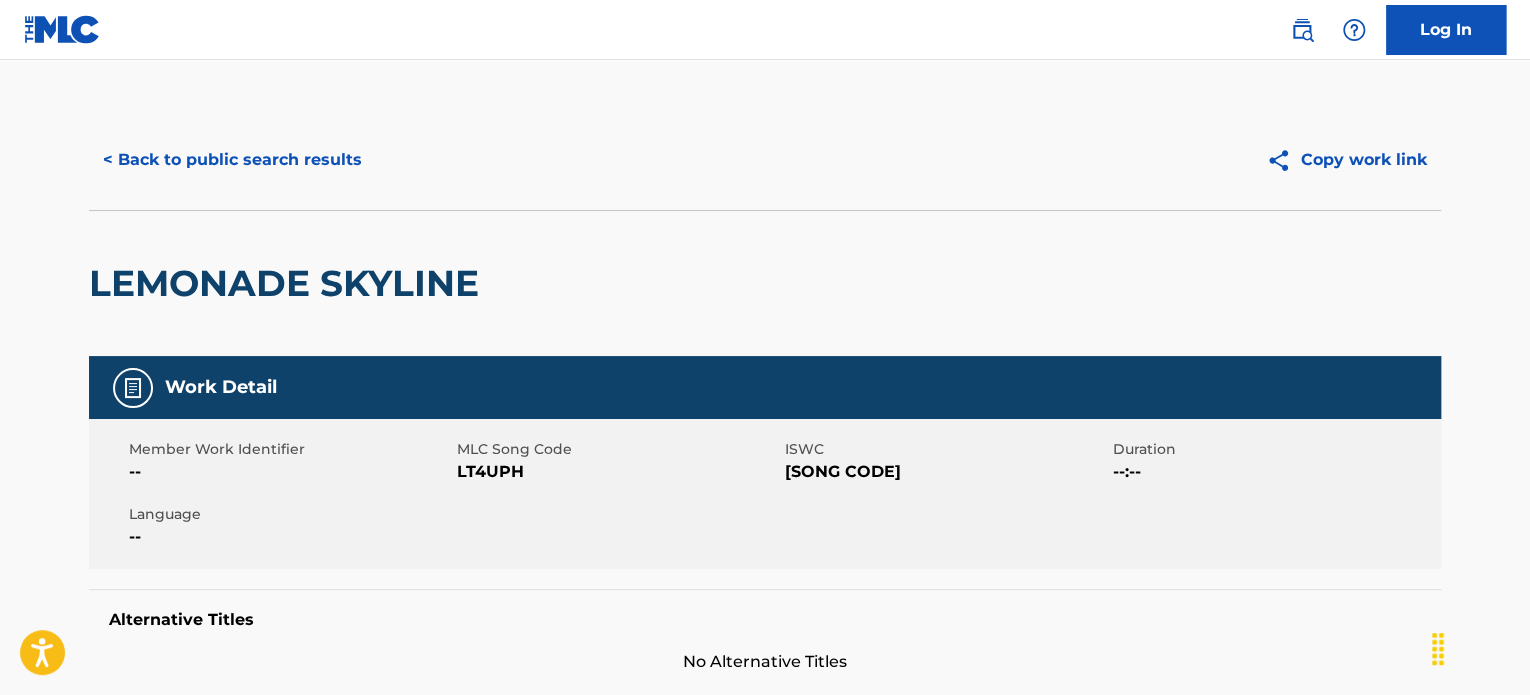 click on "< Back to public search results Copy work link" at bounding box center (765, 160) 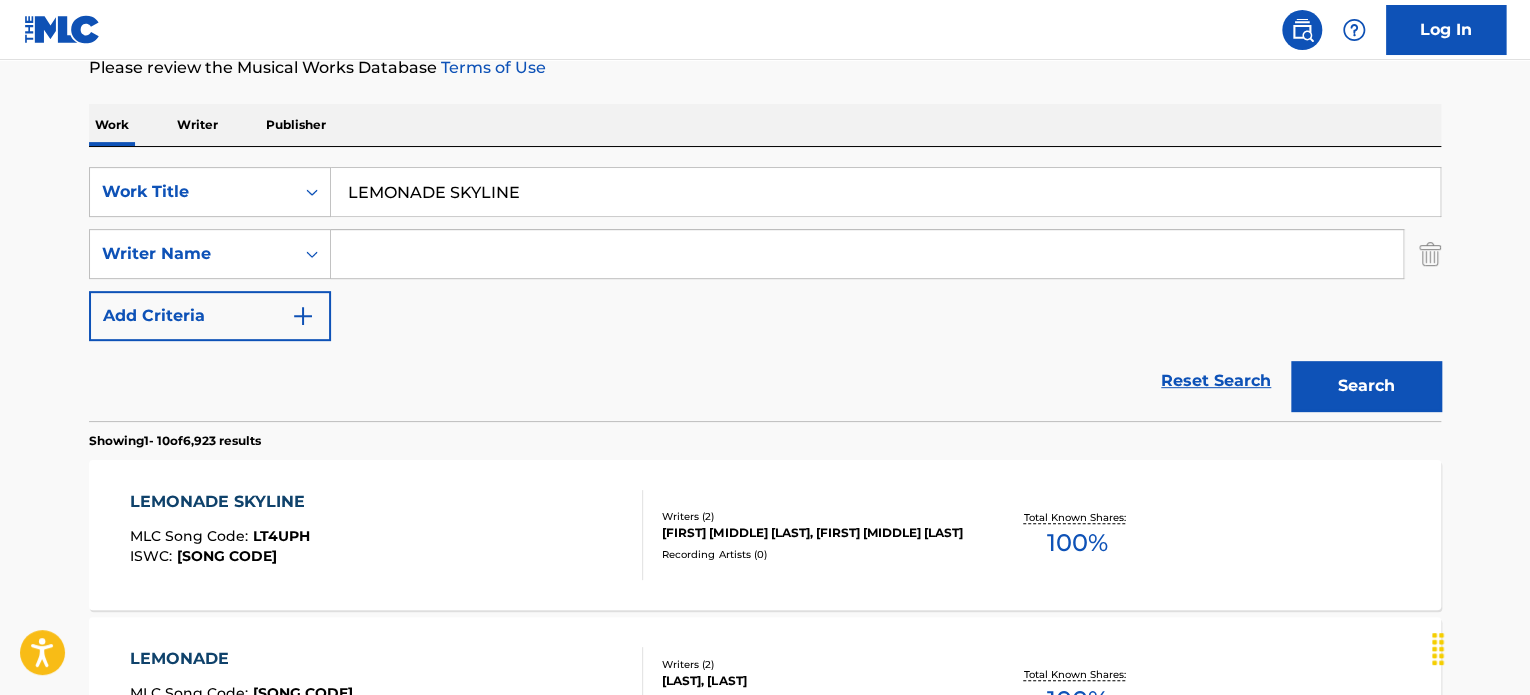 click on "LEMONADE SKYLINE" at bounding box center (885, 192) 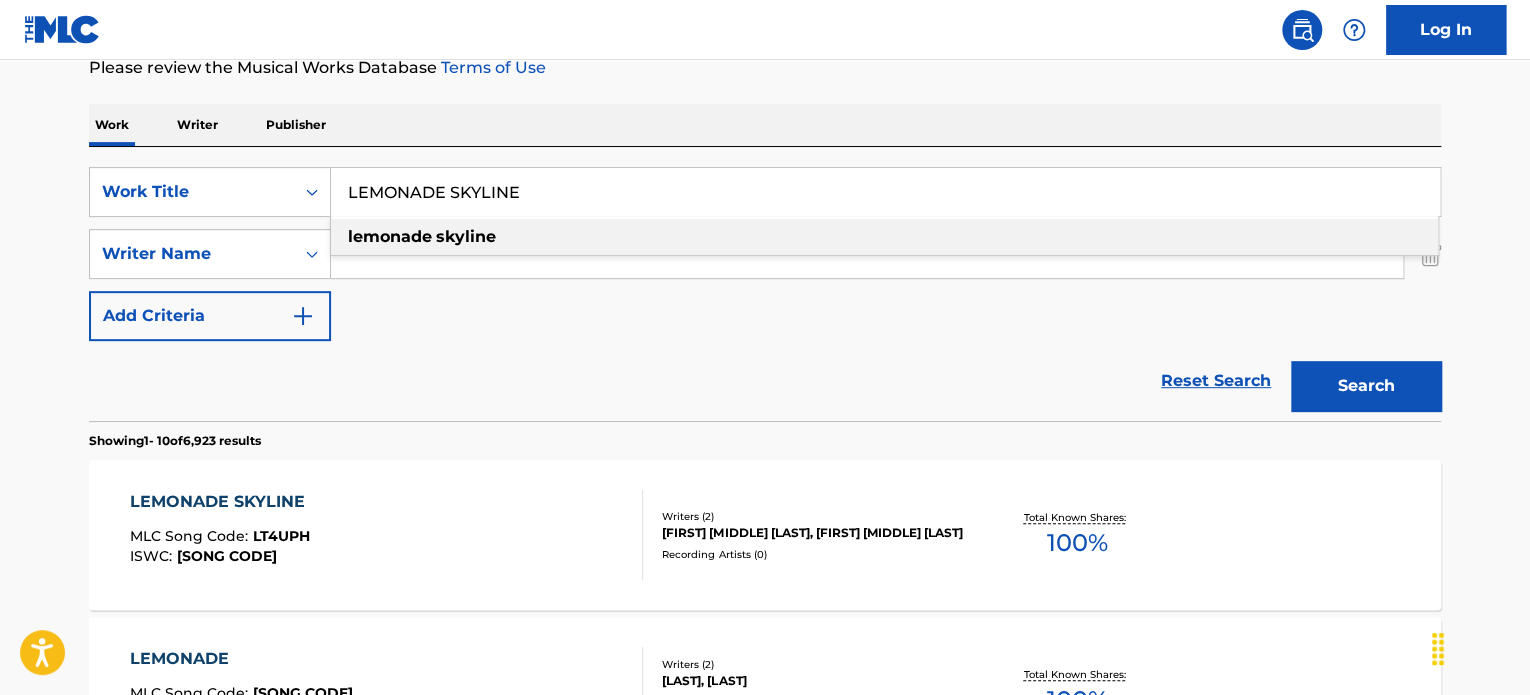 paste on "ANALYZING" 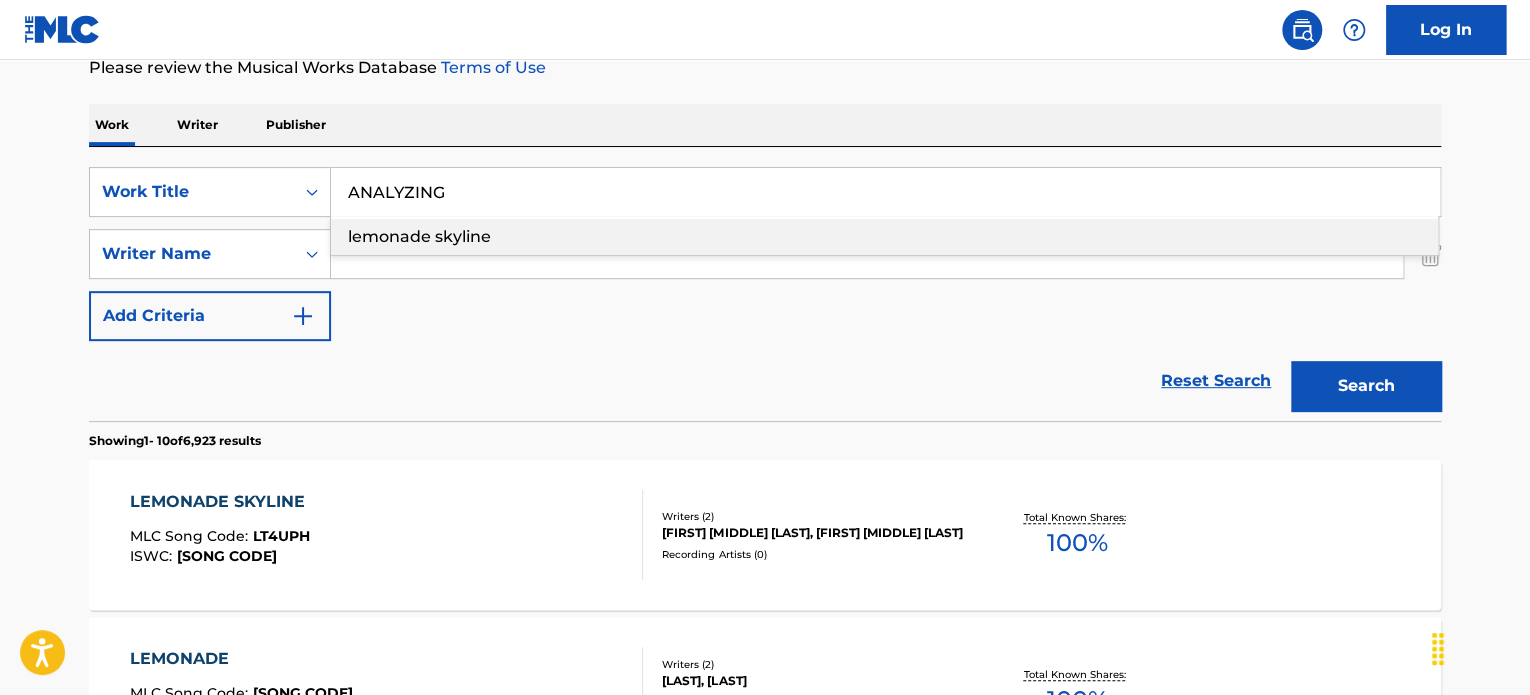 type on "ANALYZING" 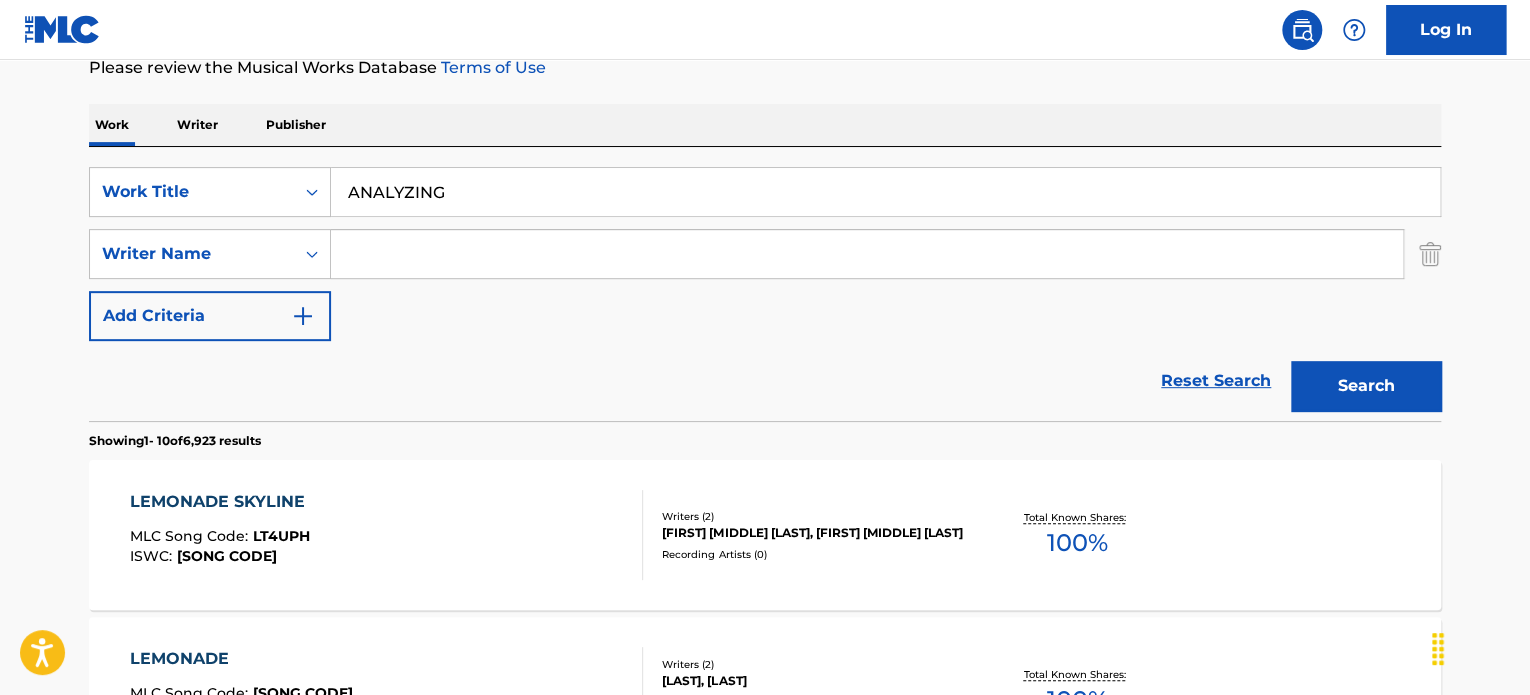 click at bounding box center [867, 254] 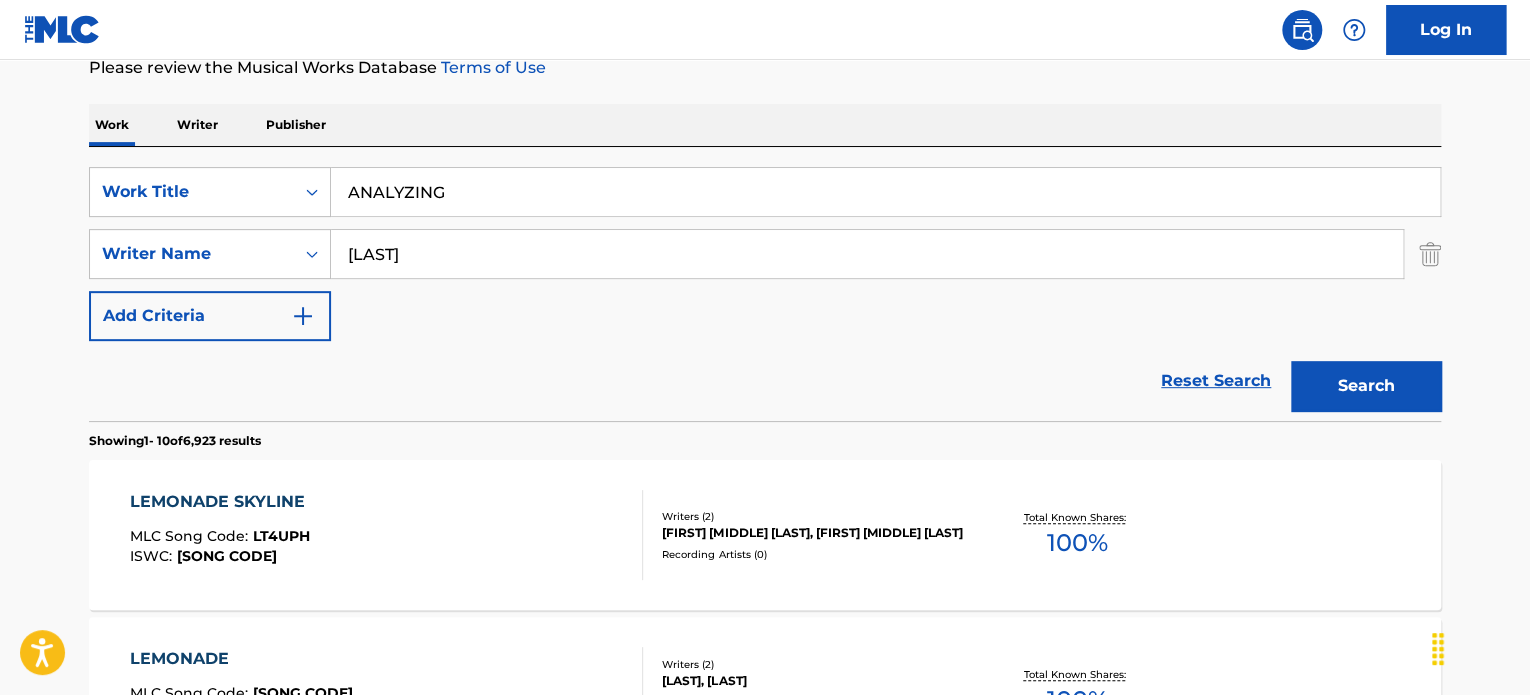 click on "[LAST]" at bounding box center [867, 254] 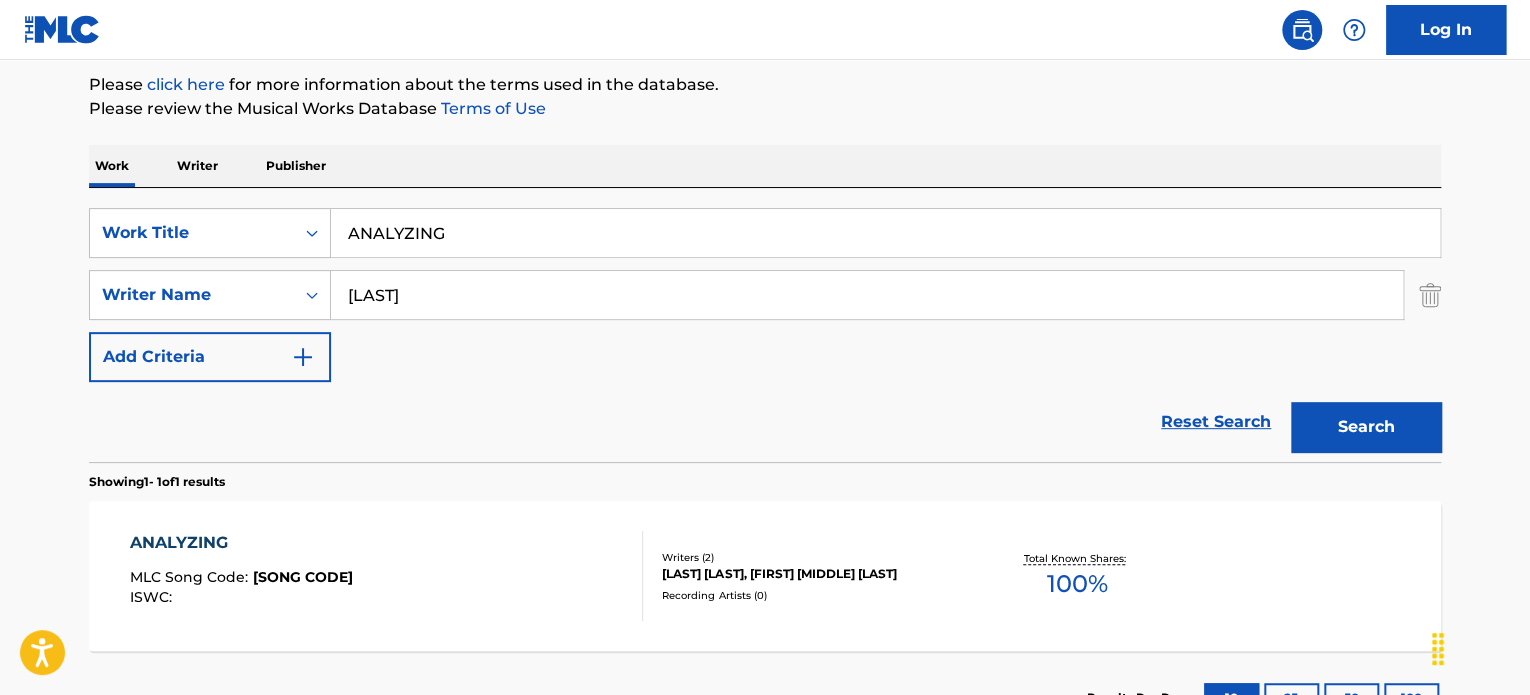 scroll, scrollTop: 278, scrollLeft: 0, axis: vertical 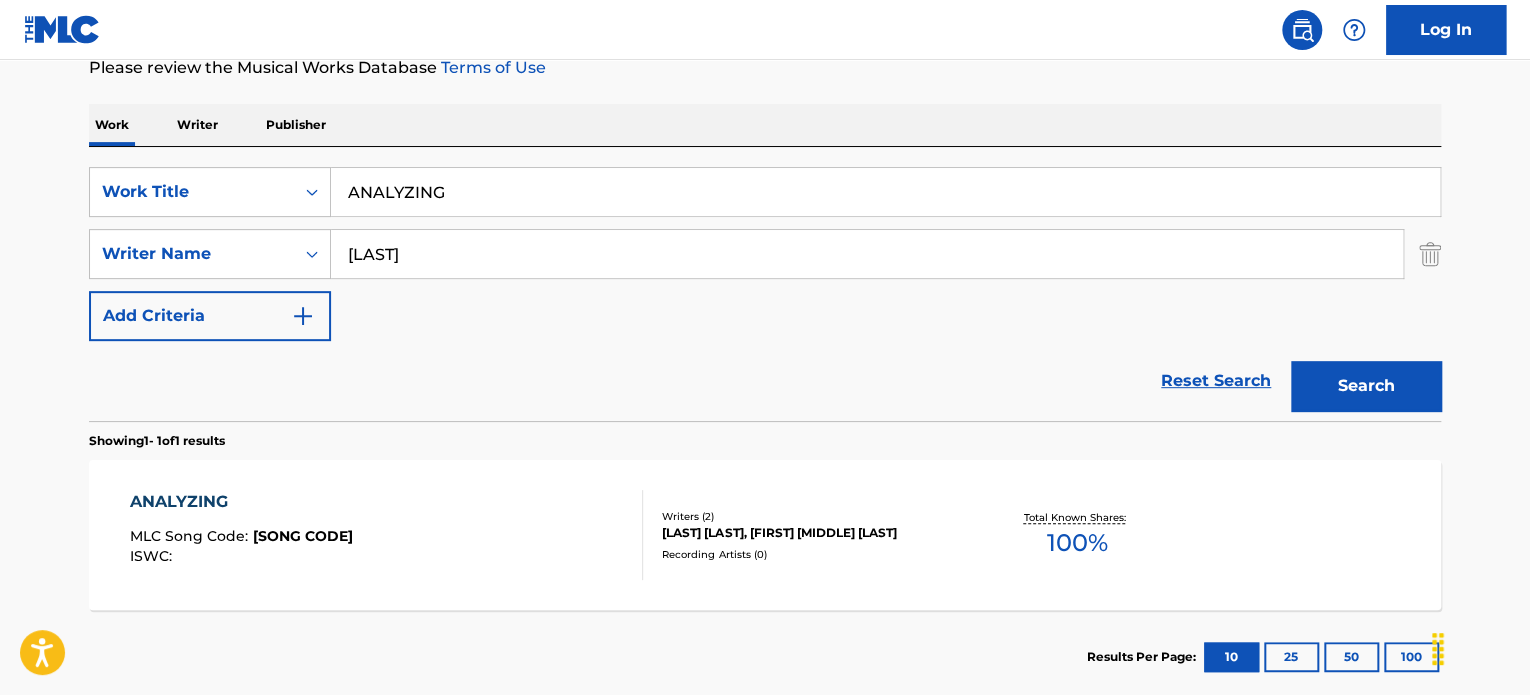 click on "ANALYZING MLC Song Code : AY5UIM ISWC : Writers ( 2 ) [LAST] [LAST], [FIRST] [MIDDLE] [LAST] Recording Artists ( 0 ) Total Known Shares: 100 %" at bounding box center (765, 535) 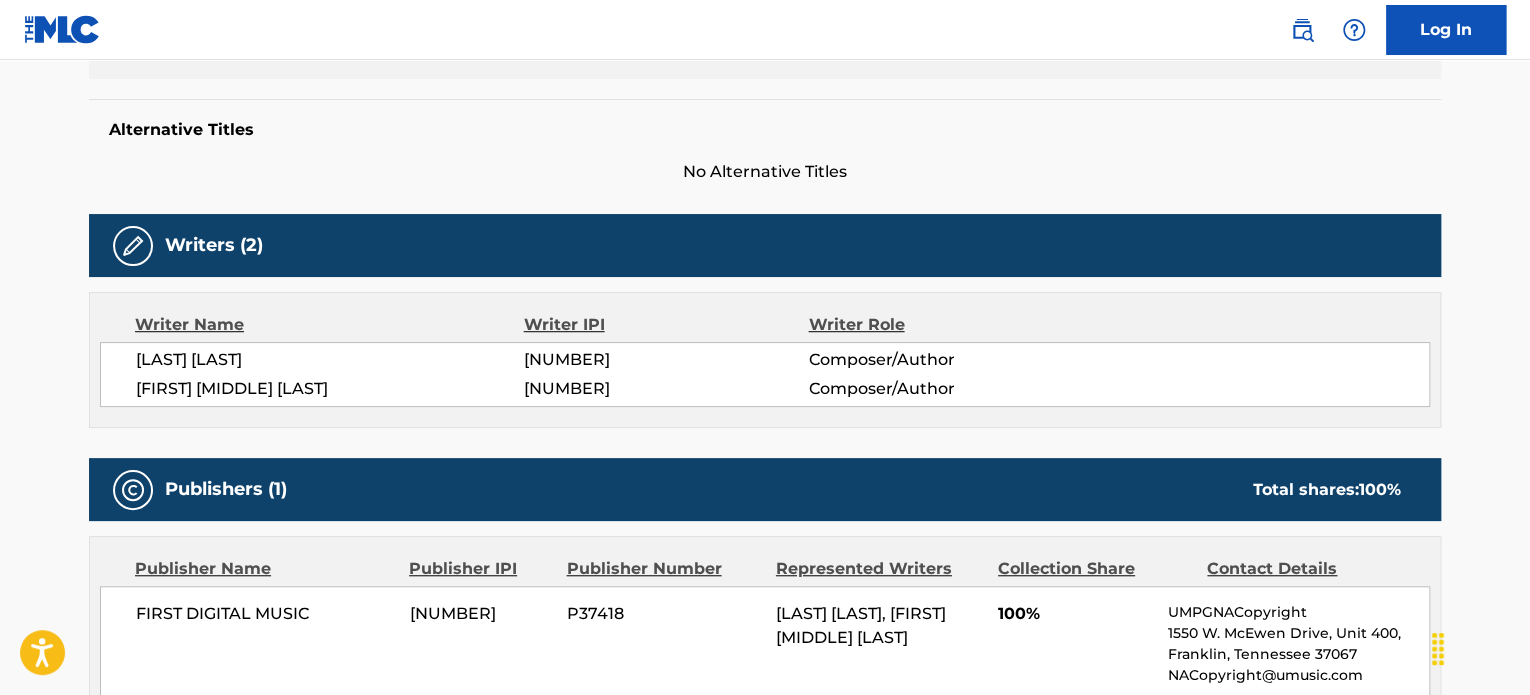 scroll, scrollTop: 0, scrollLeft: 0, axis: both 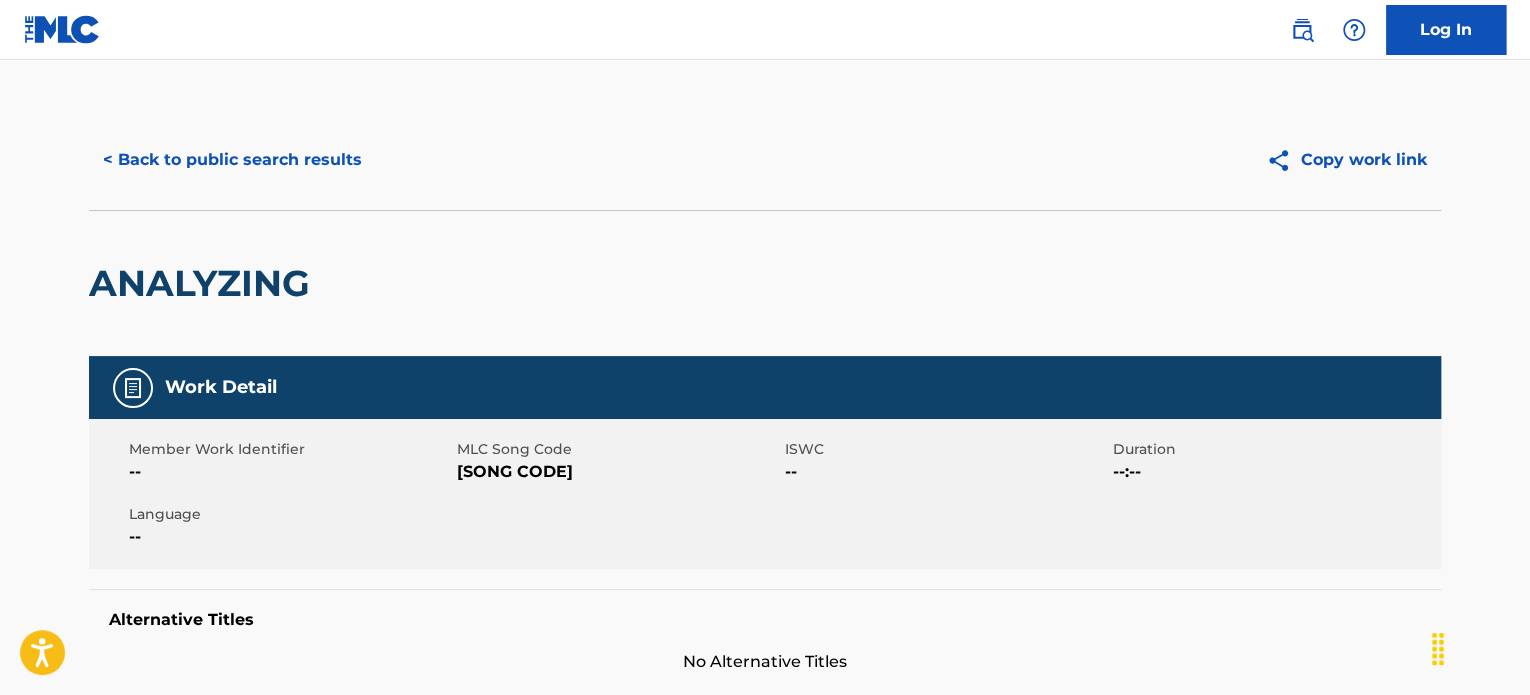 click on "< Back to public search results" at bounding box center (232, 160) 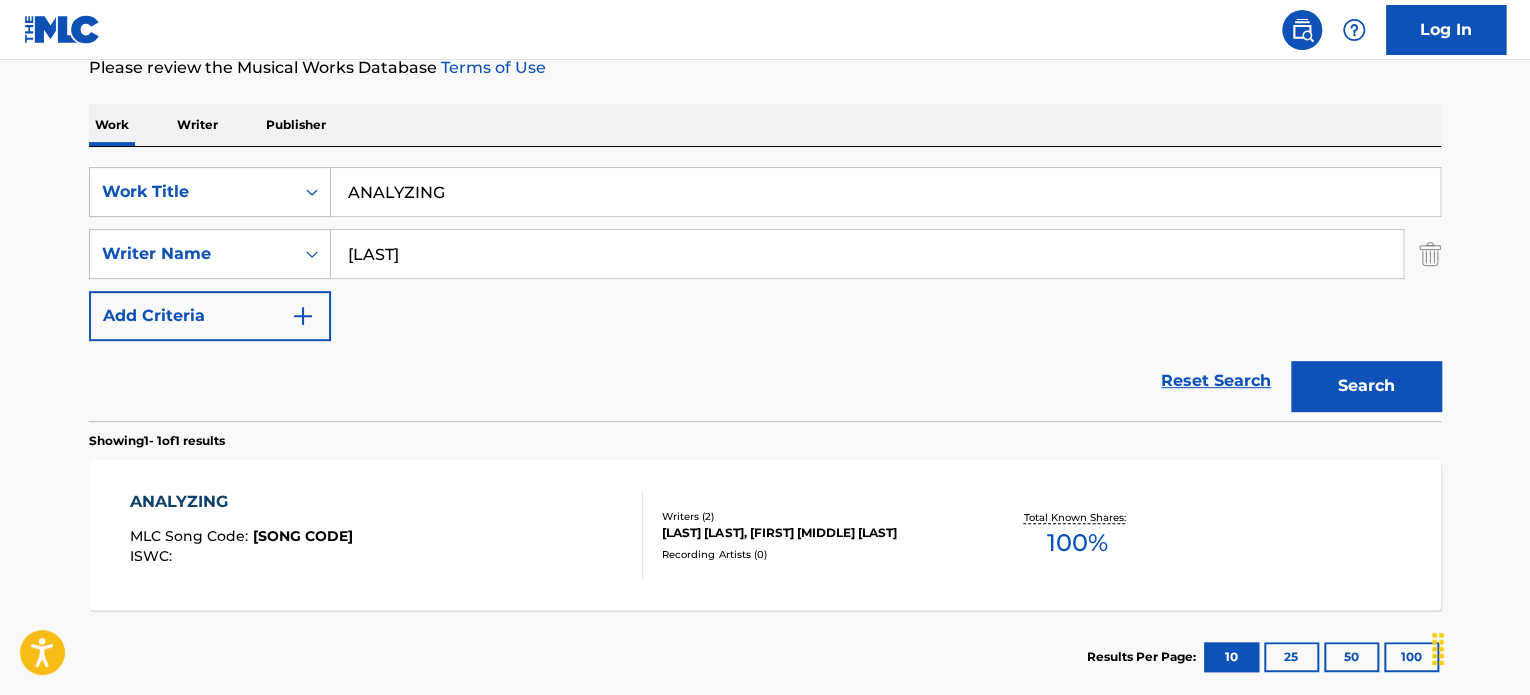 click on "ANALYZING" at bounding box center [885, 192] 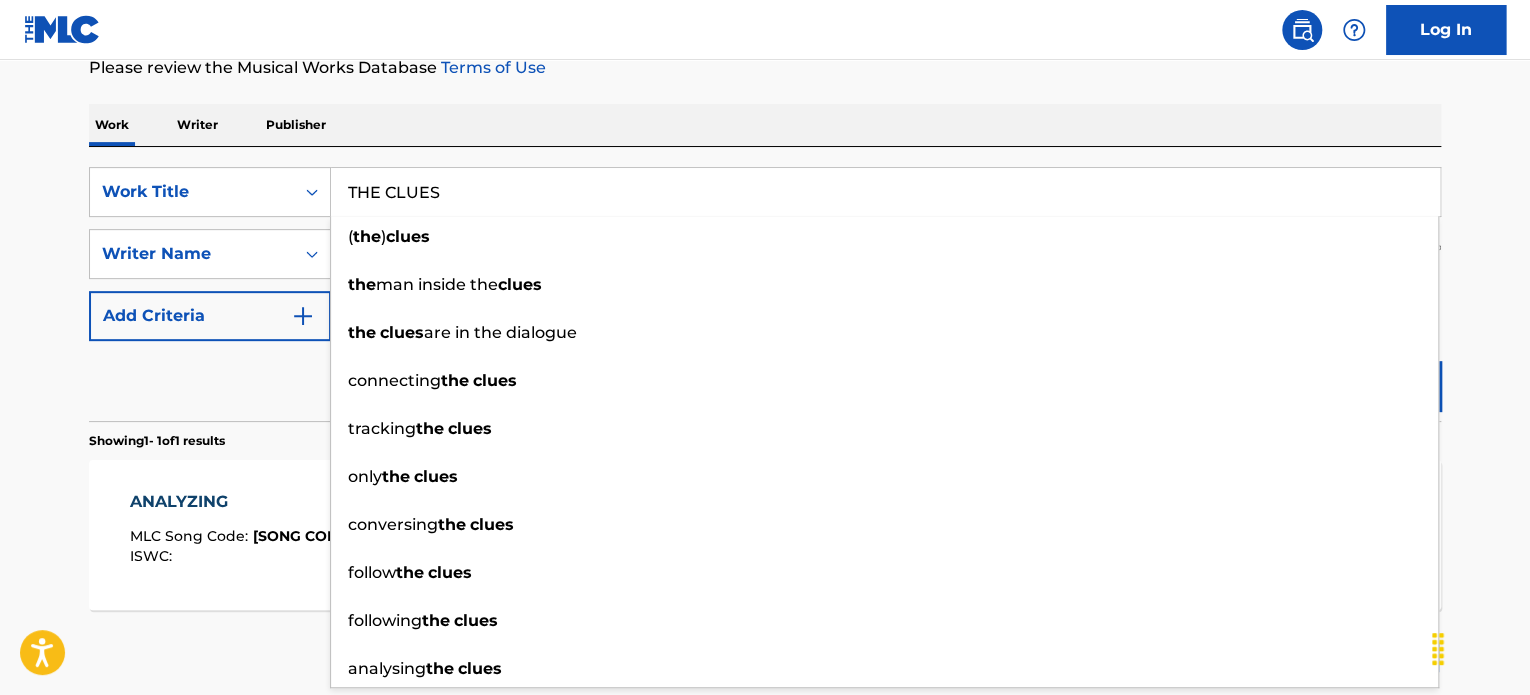 type on "THE CLUES" 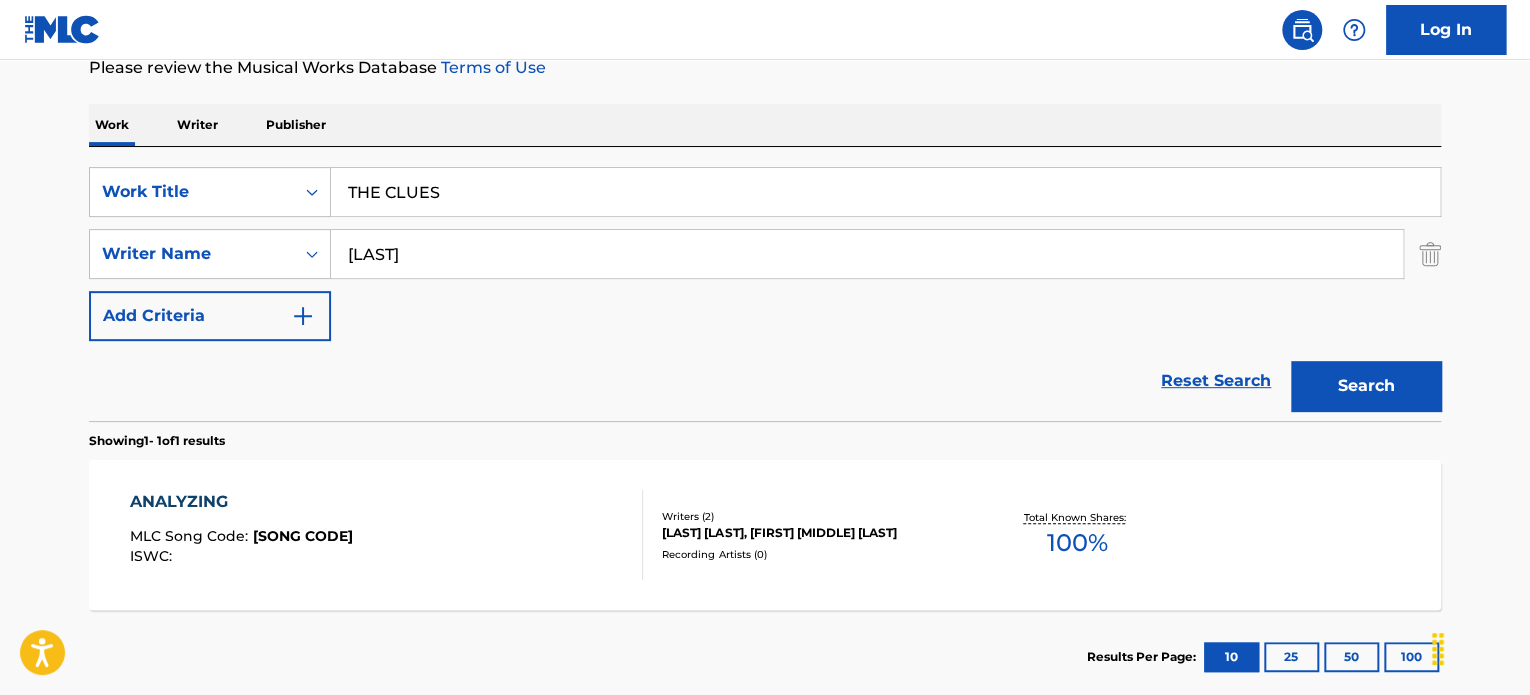click on "Reset Search Search" at bounding box center (765, 381) 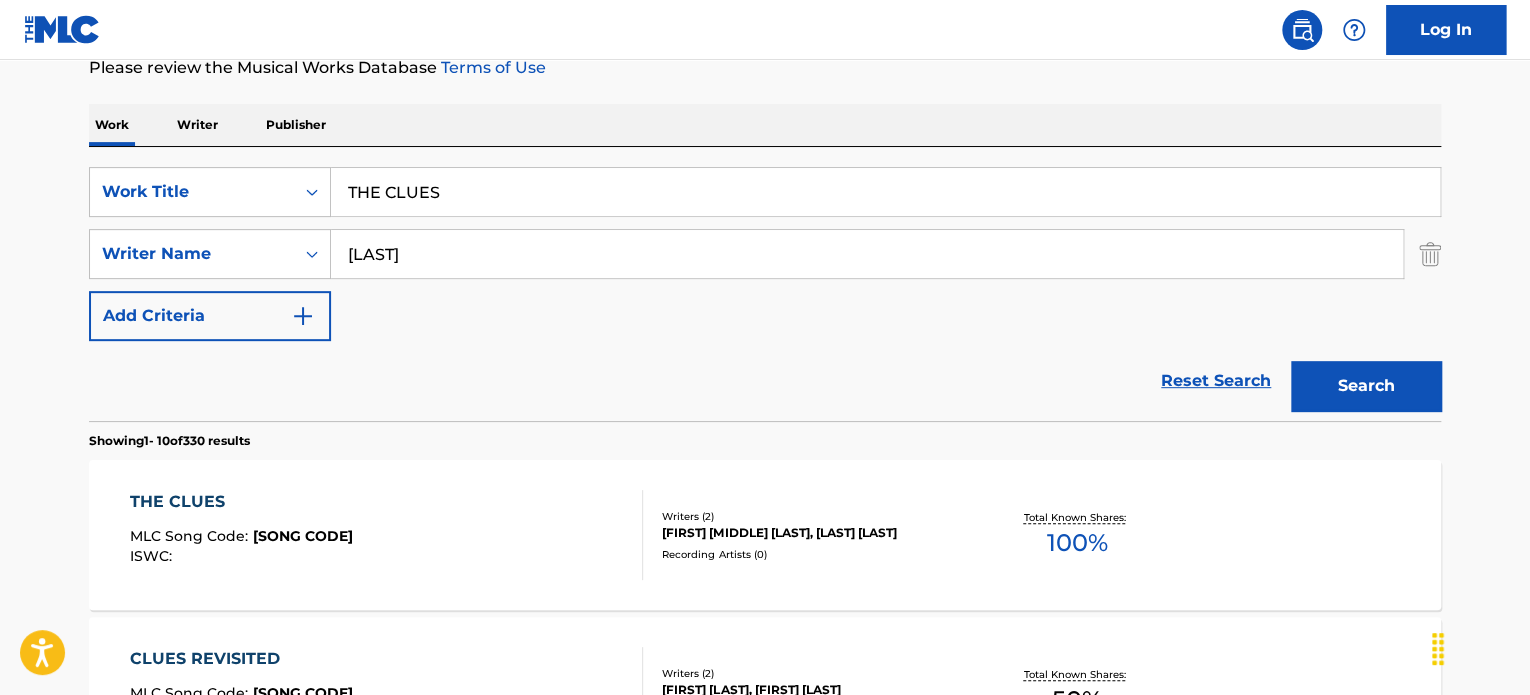 scroll, scrollTop: 378, scrollLeft: 0, axis: vertical 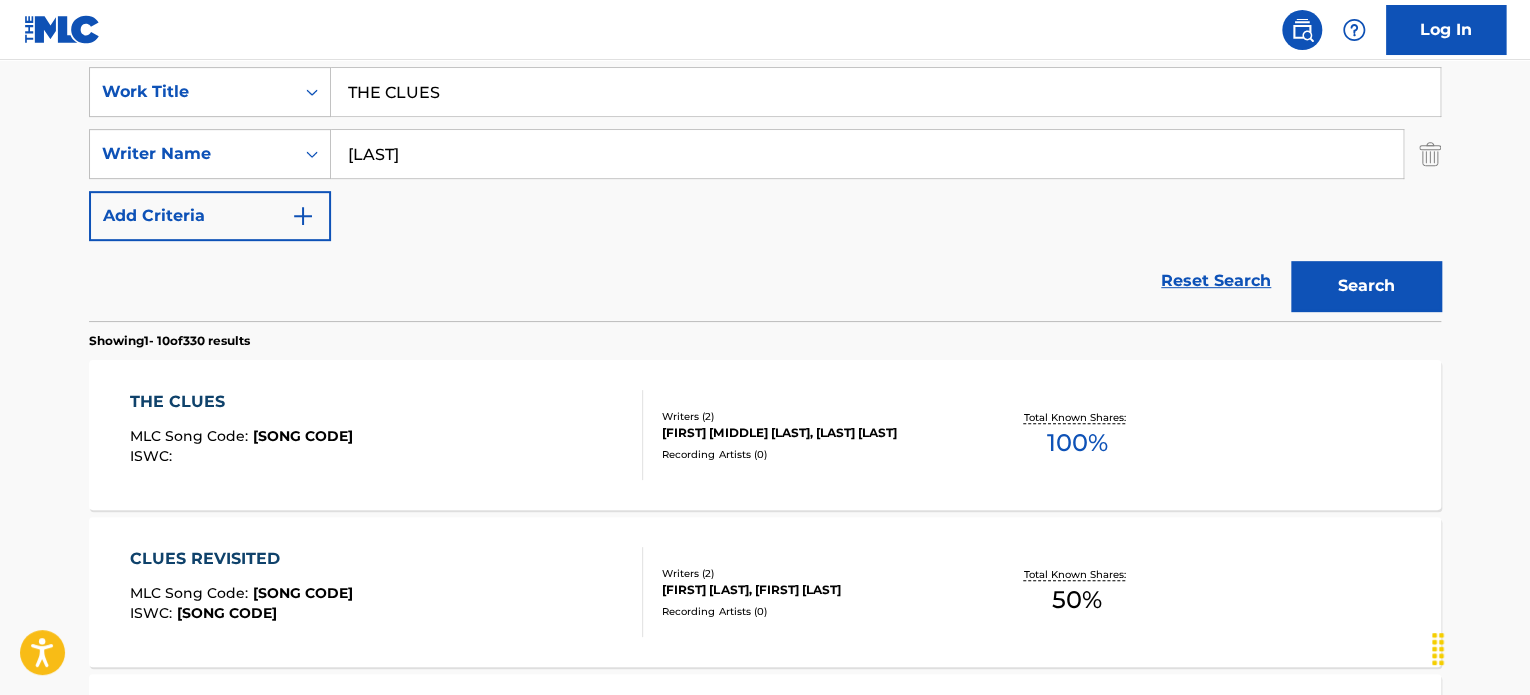 click on "THE CLUES MLC Song Code : TW7X2S ISWC :" at bounding box center (387, 435) 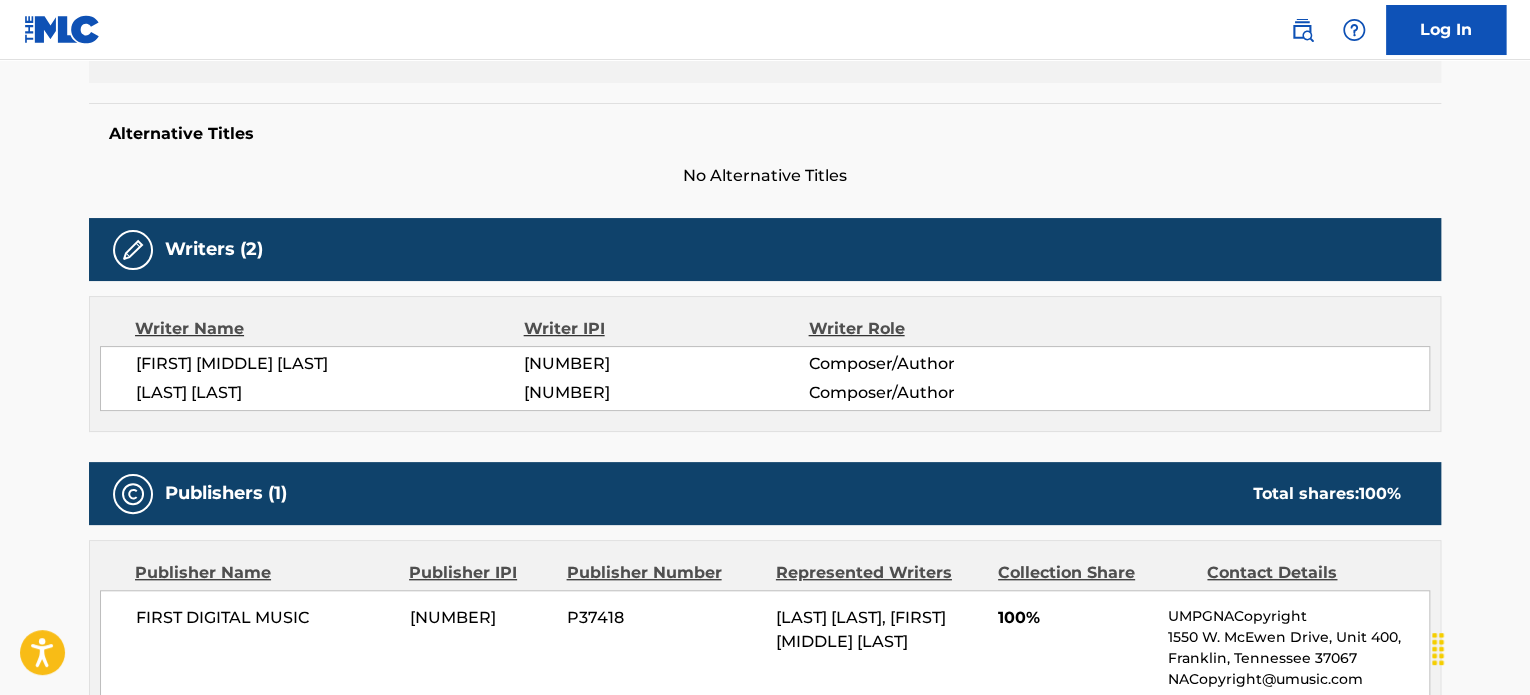 scroll, scrollTop: 0, scrollLeft: 0, axis: both 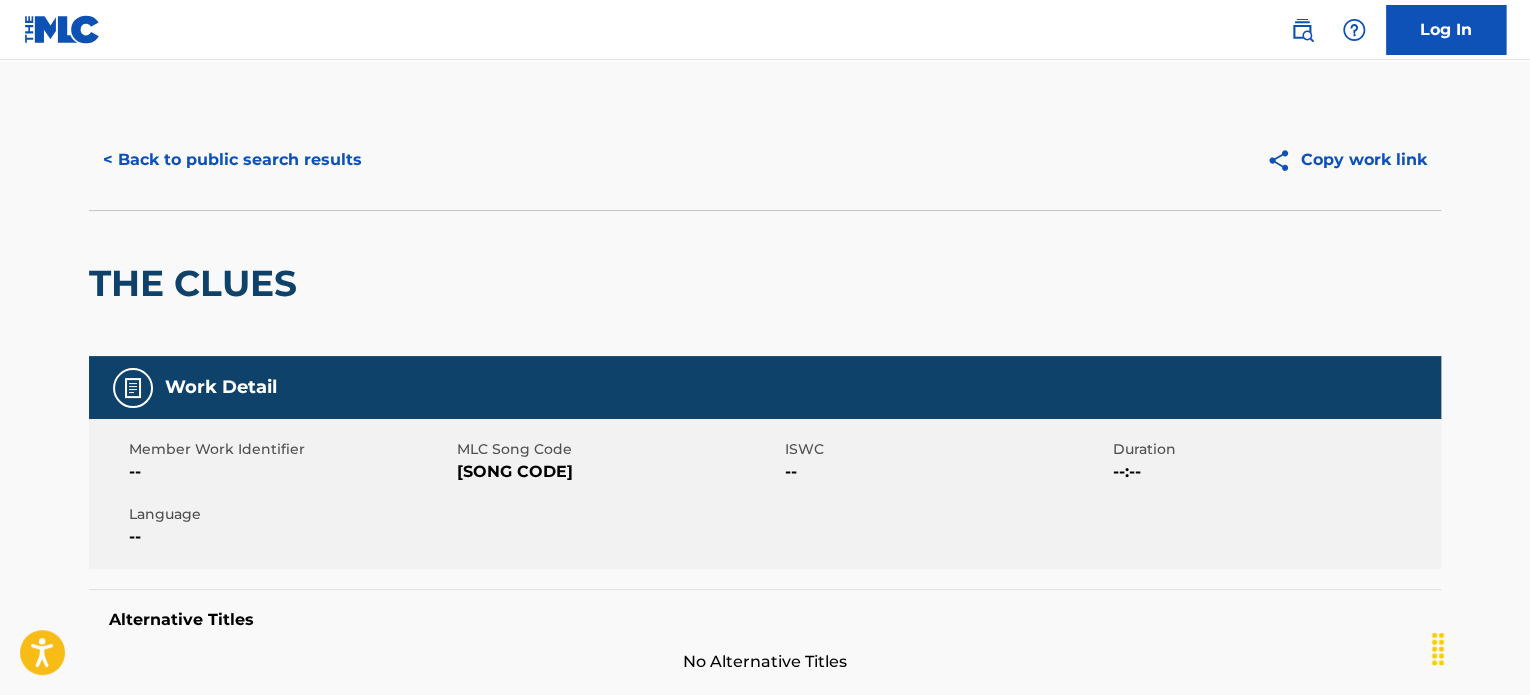 click on "< Back to public search results" at bounding box center (232, 160) 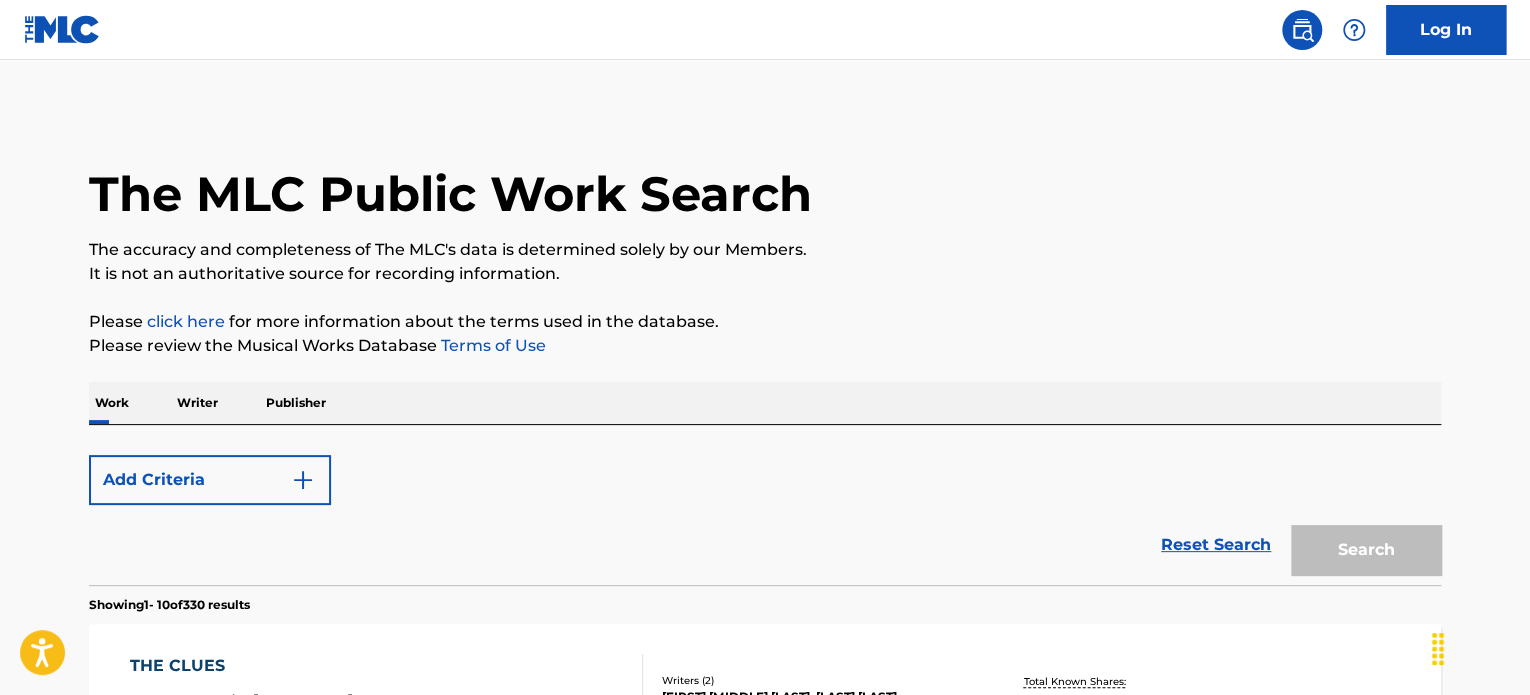 scroll, scrollTop: 378, scrollLeft: 0, axis: vertical 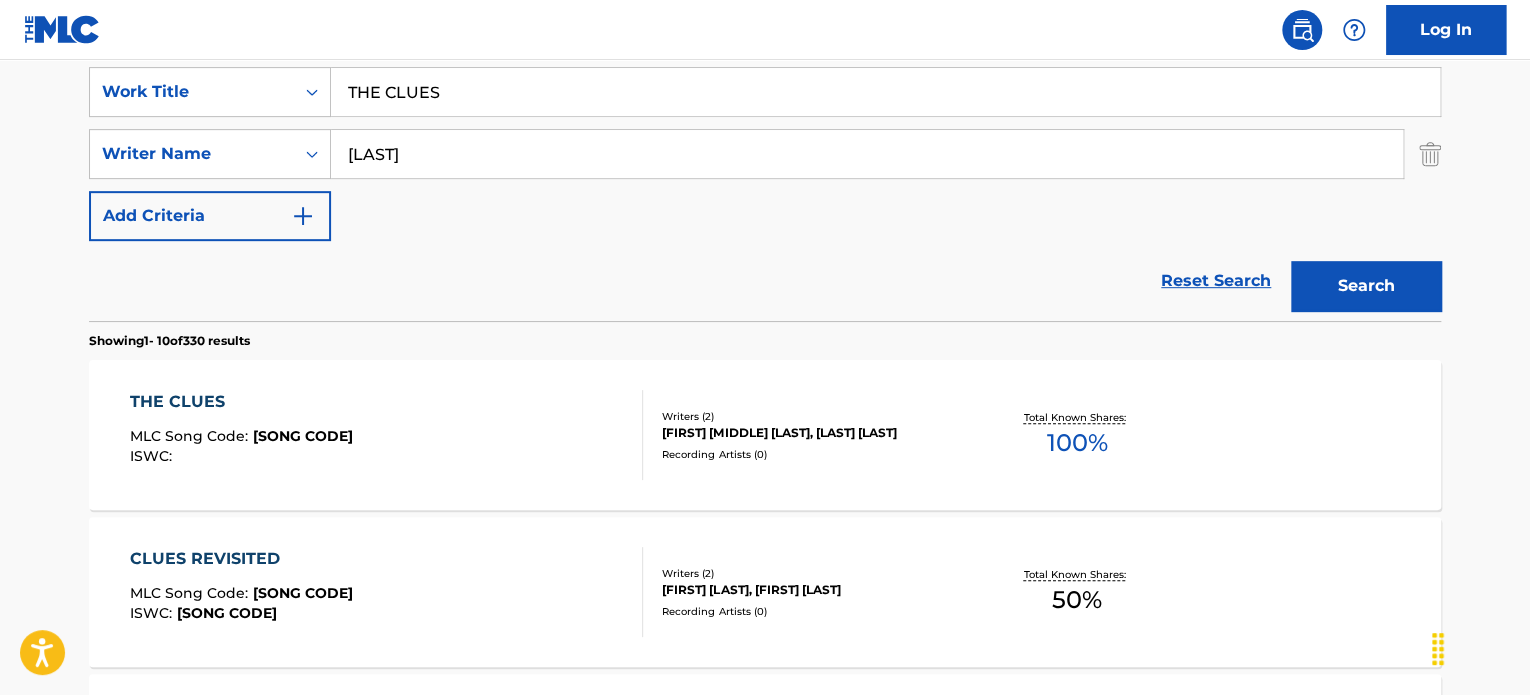 click on "THE CLUES" at bounding box center (885, 92) 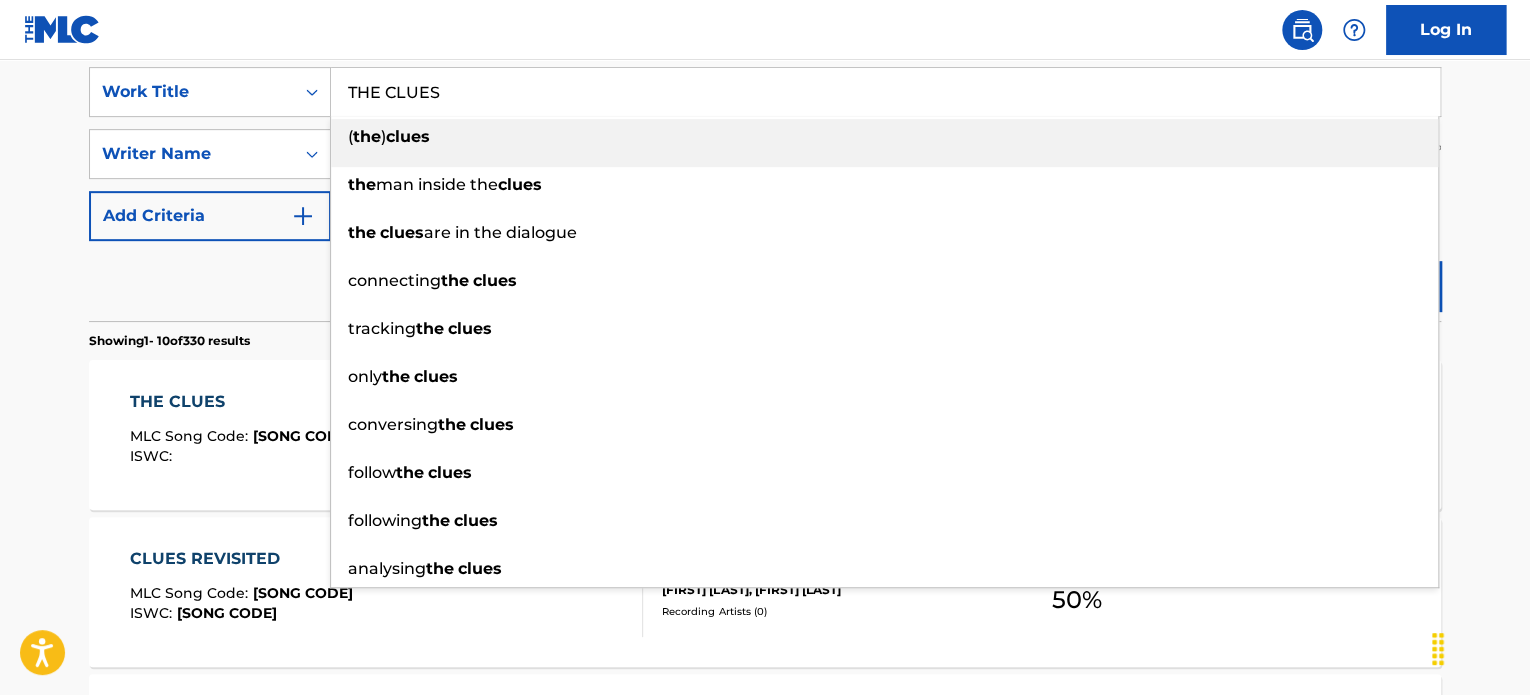 paste on "REVEALING THE TRUTH" 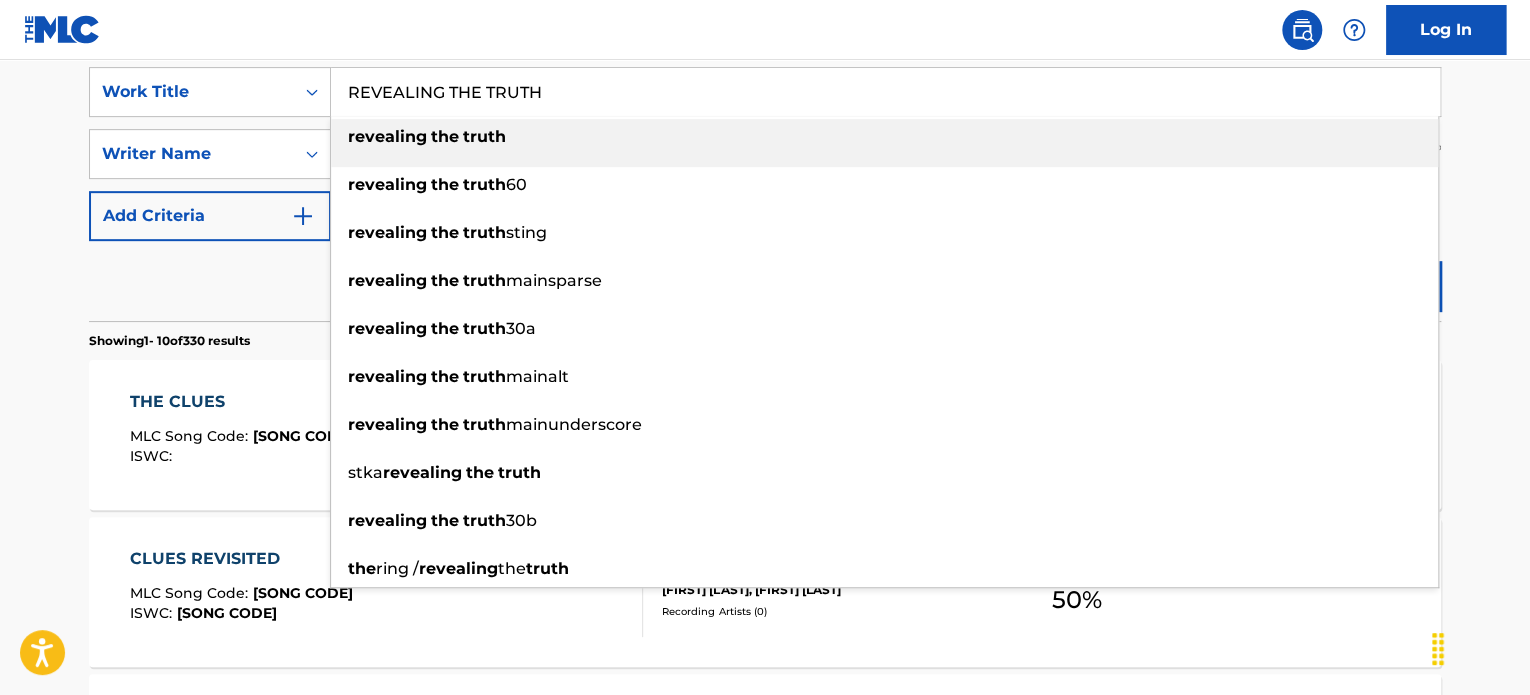 type on "REVEALING THE TRUTH" 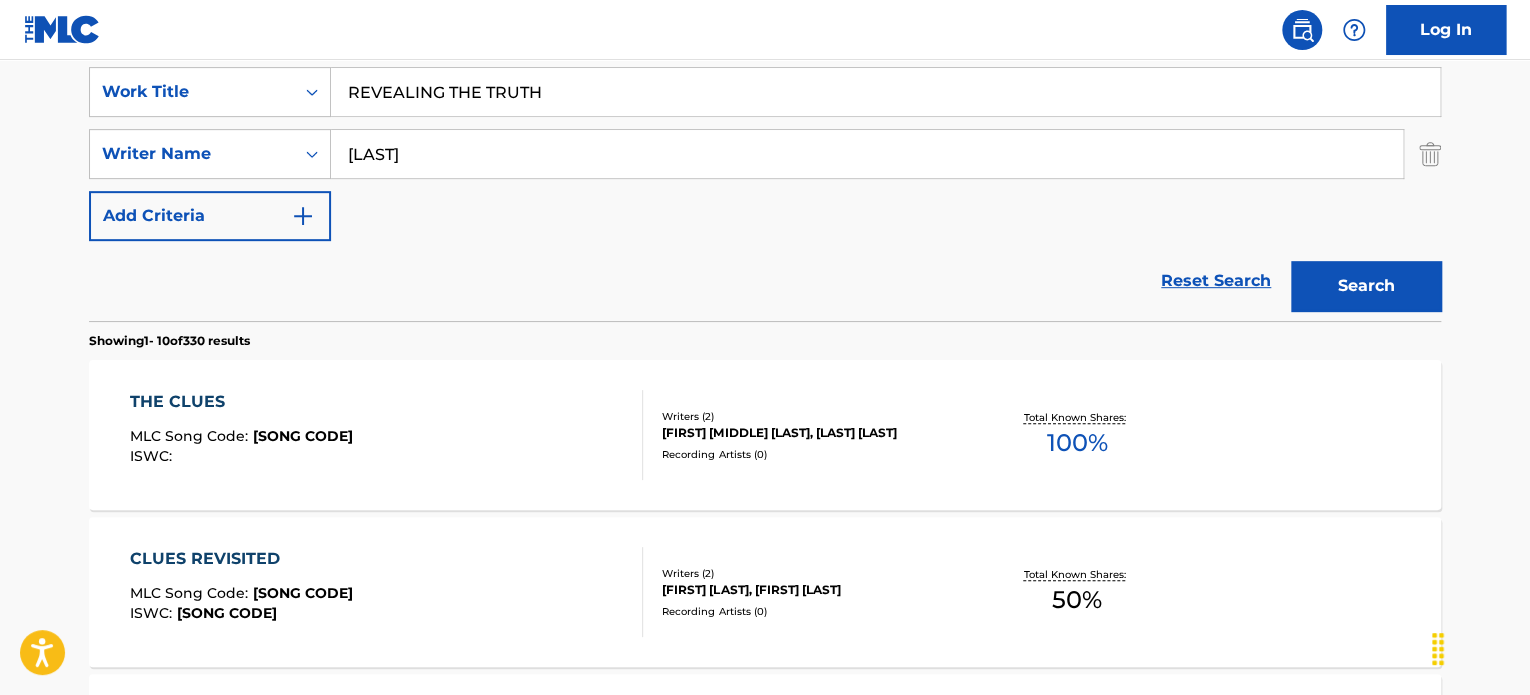 click on "Search" at bounding box center (1366, 286) 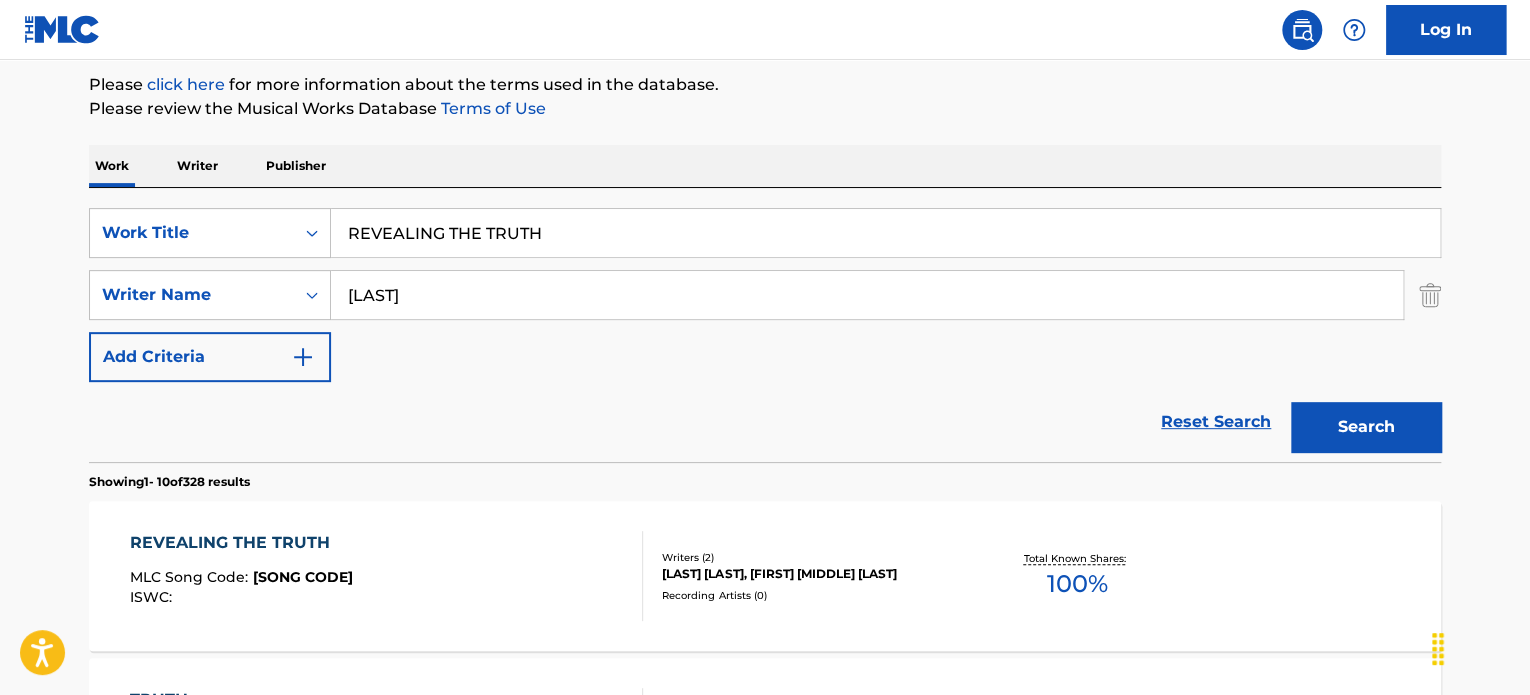scroll, scrollTop: 378, scrollLeft: 0, axis: vertical 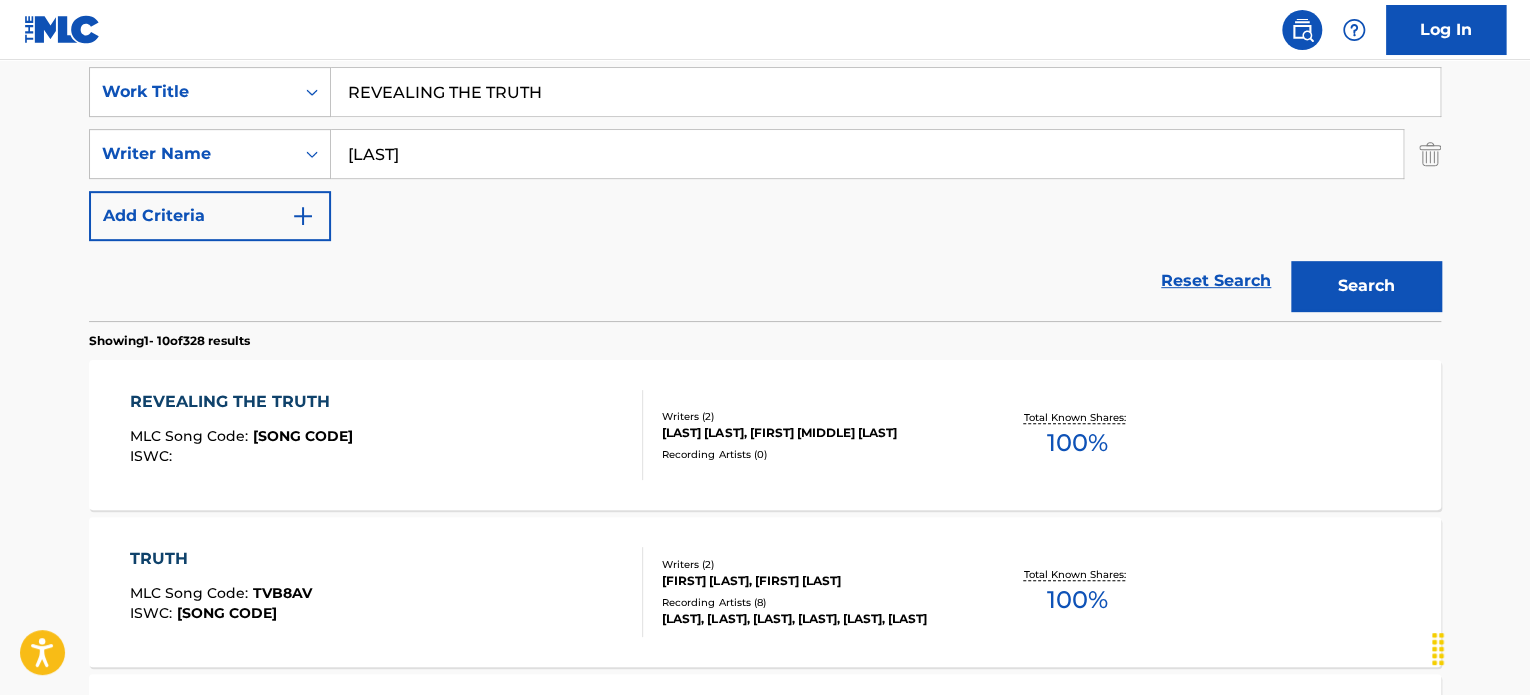 click on "REVEALING THE TRUTH MLC Song Code : RN7XWG ISWC :" at bounding box center (387, 435) 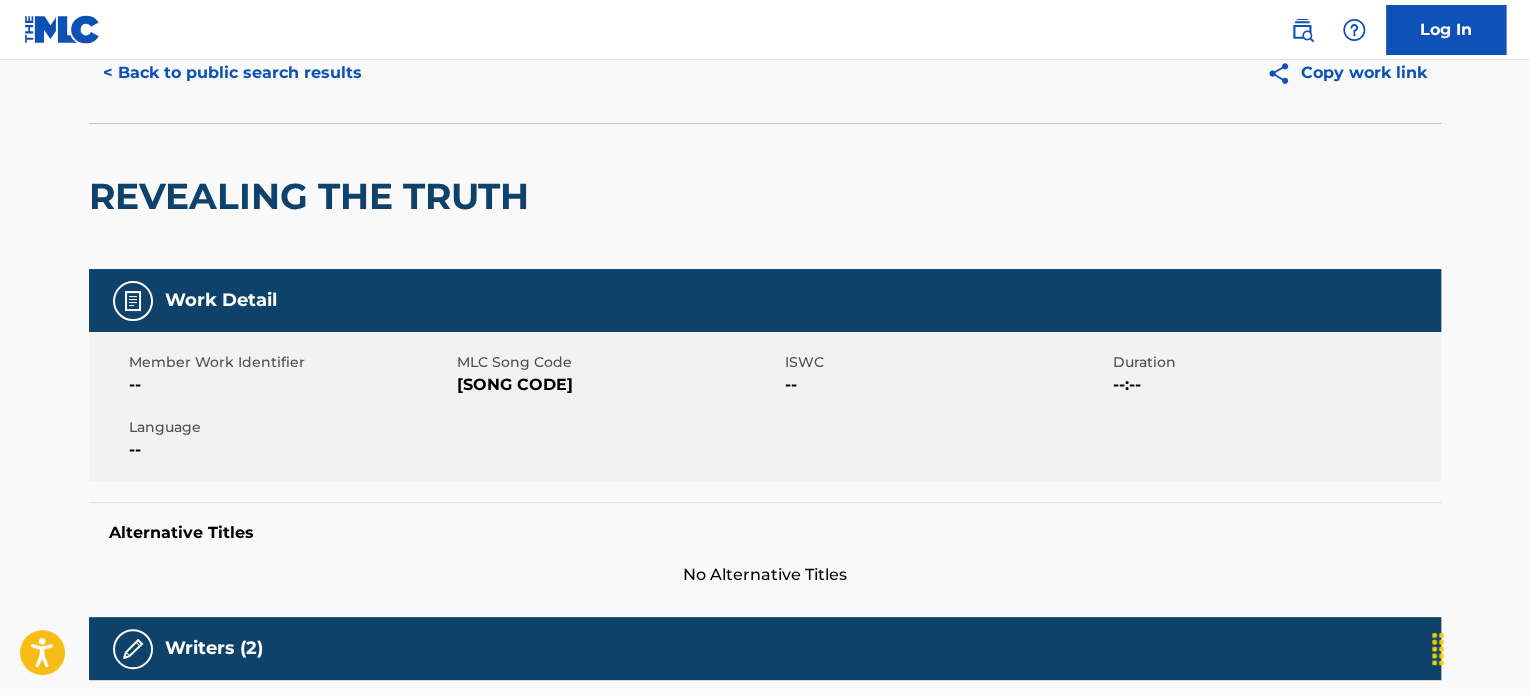 scroll, scrollTop: 0, scrollLeft: 0, axis: both 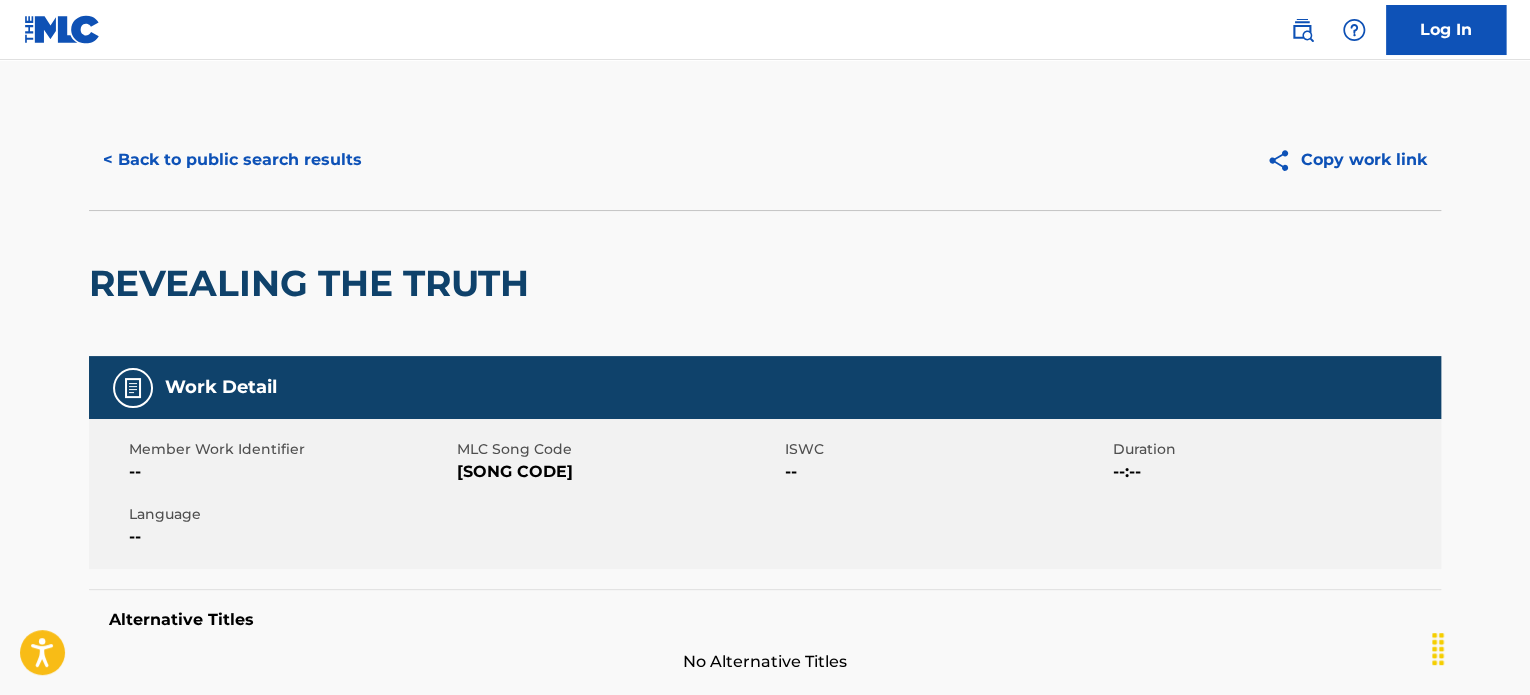 click on "< Back to public search results" at bounding box center (232, 160) 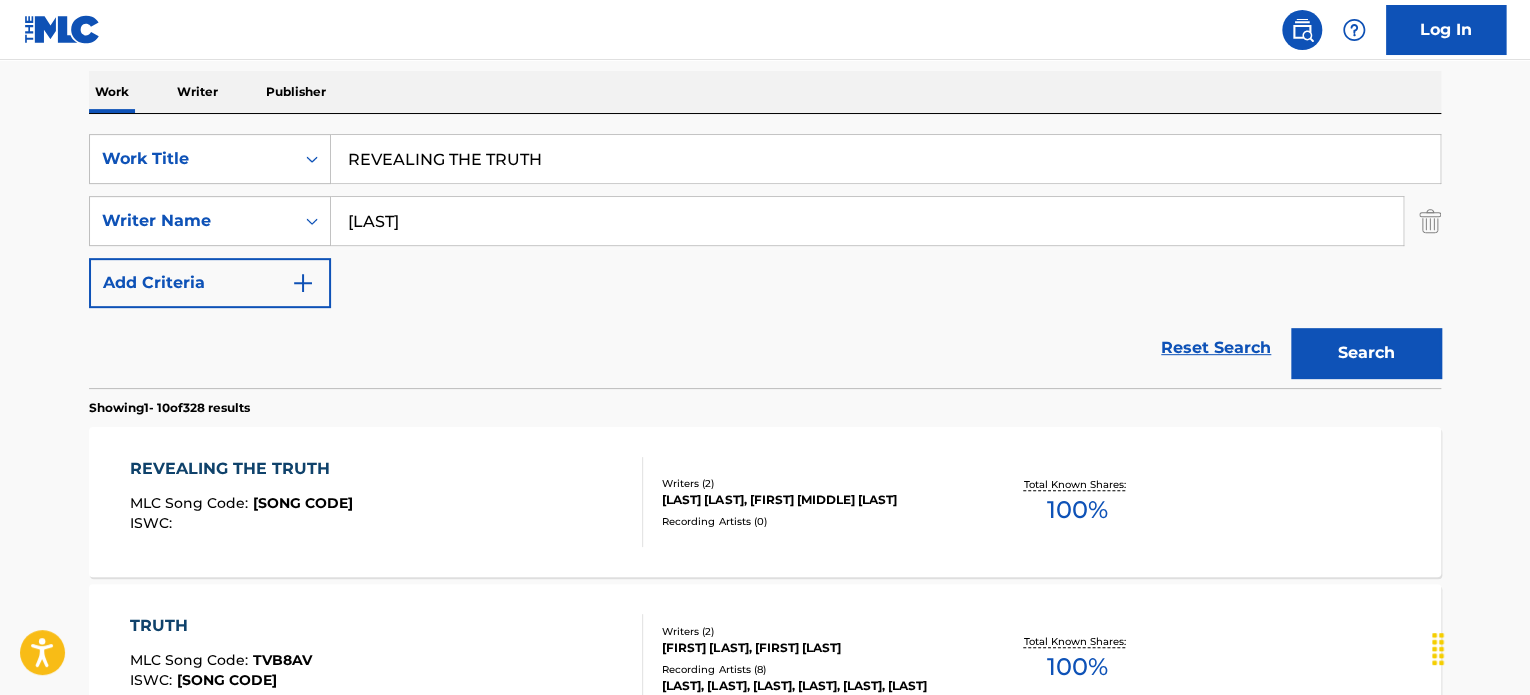 scroll, scrollTop: 278, scrollLeft: 0, axis: vertical 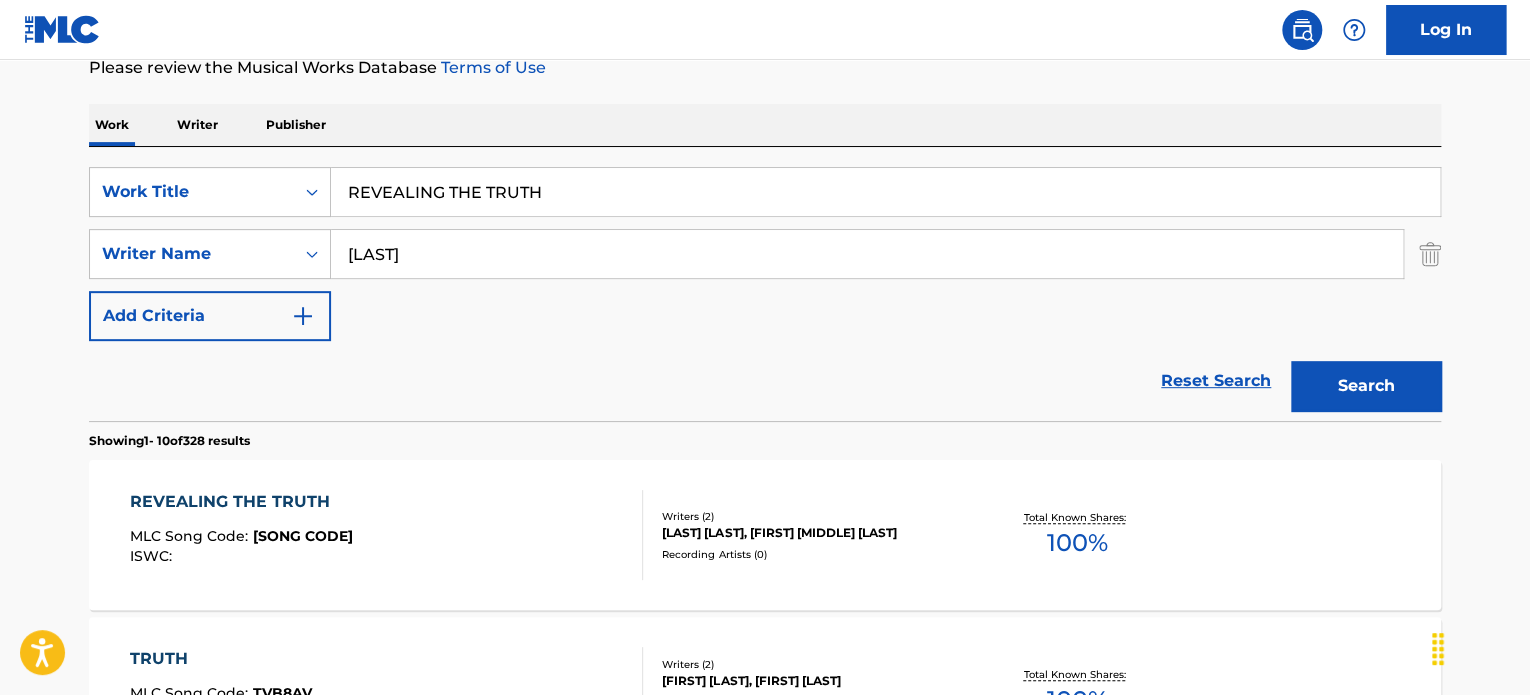 click on "REVEALING THE TRUTH" at bounding box center [885, 192] 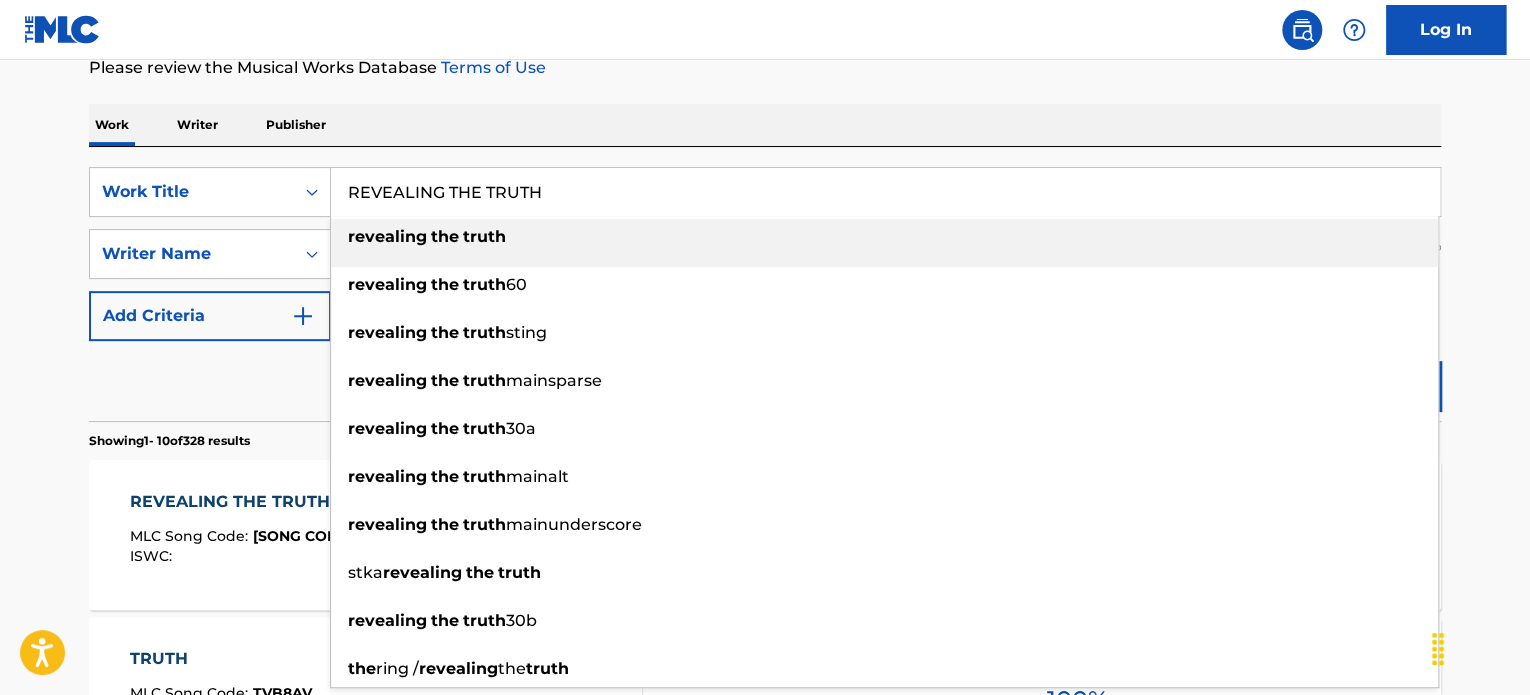 paste on "GOVERNMENT POLICIES" 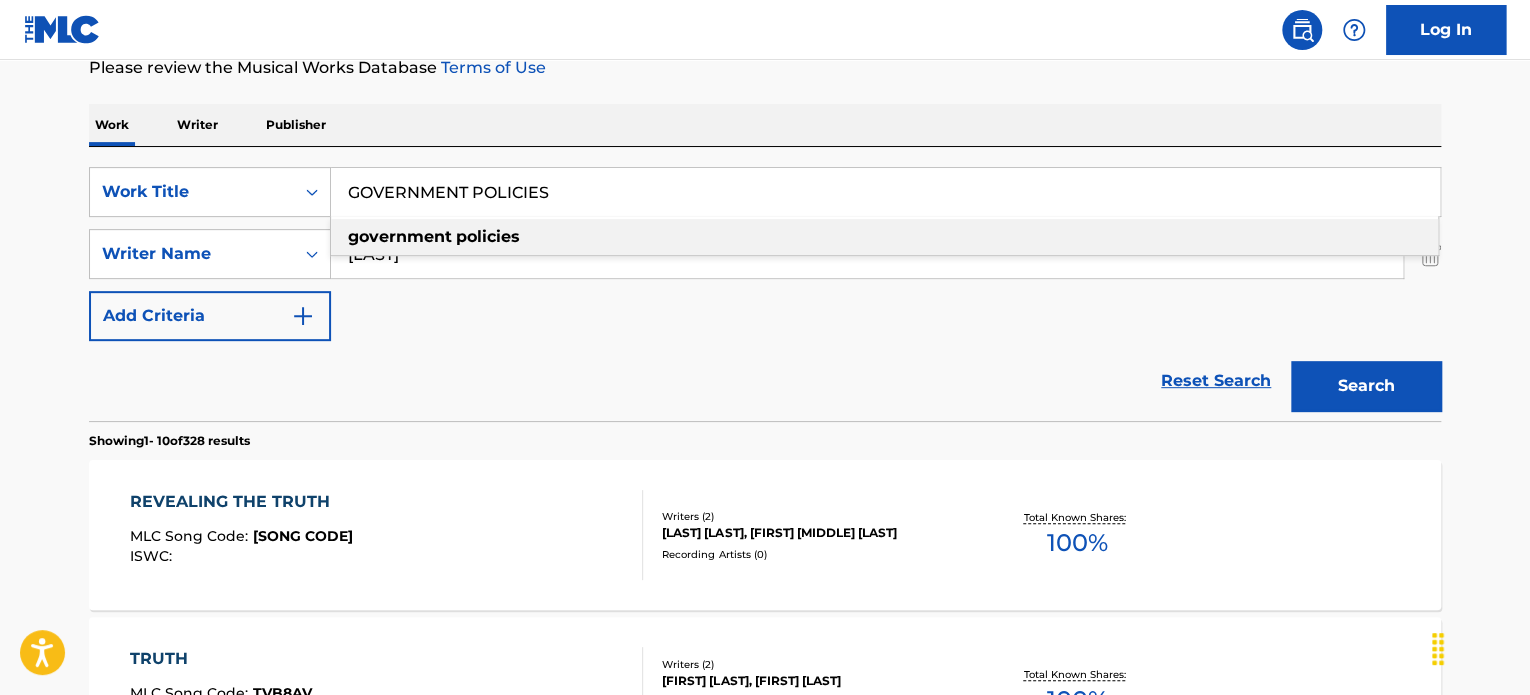 type on "GOVERNMENT POLICIES" 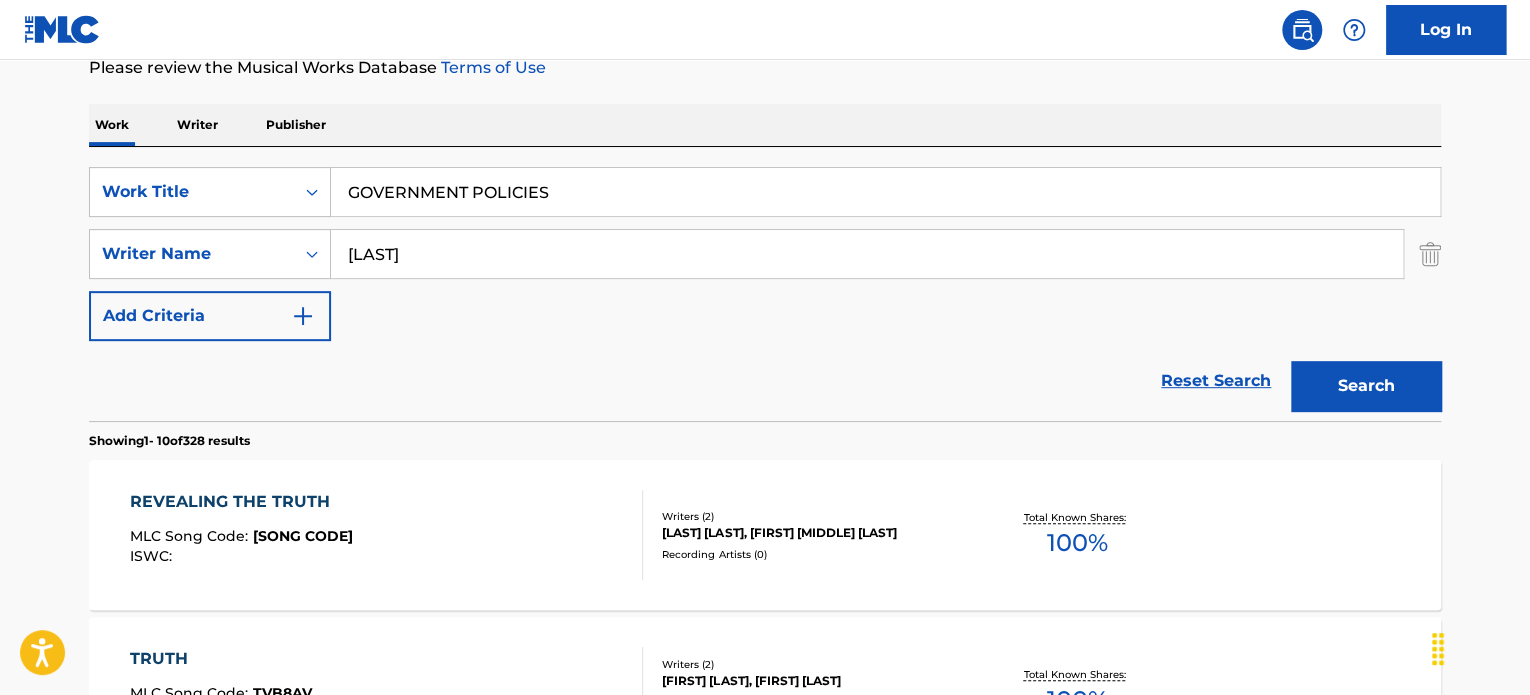 click on "[LAST]" at bounding box center [867, 254] 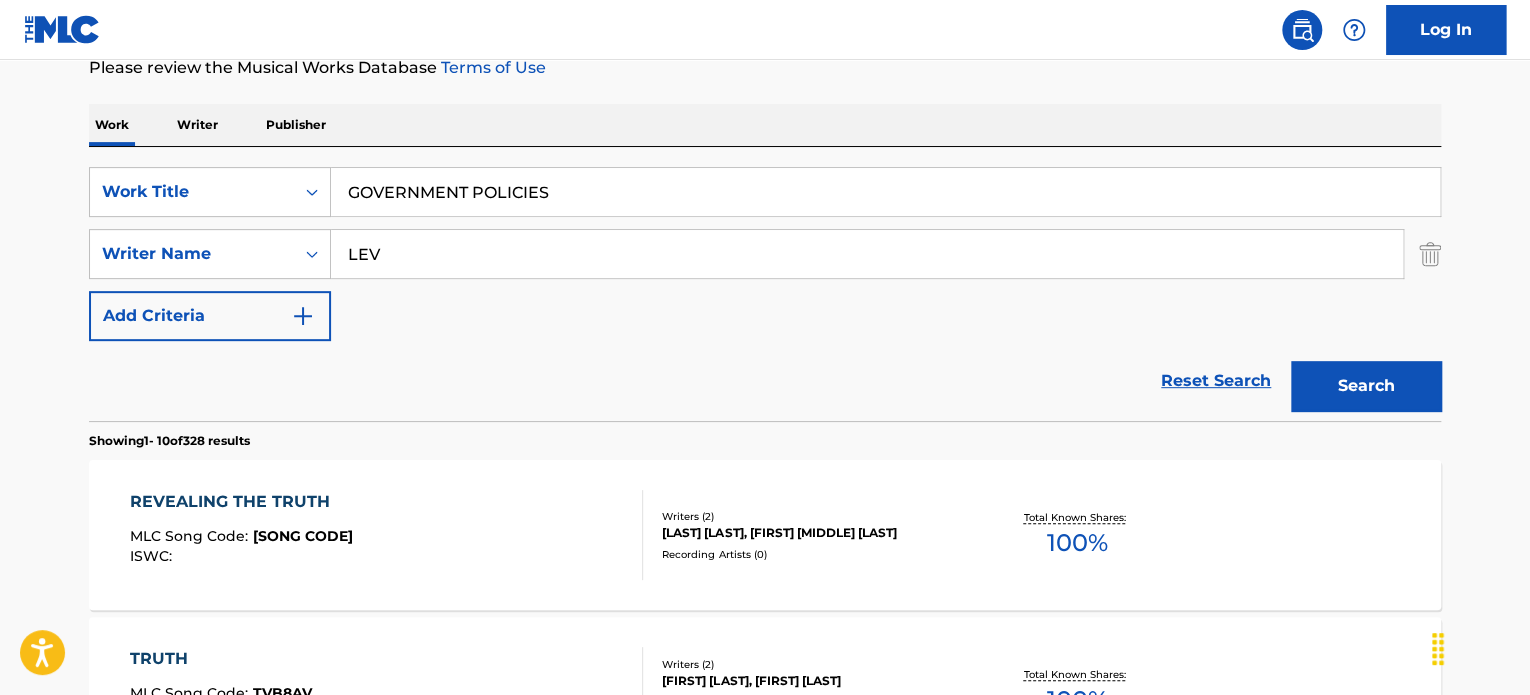 type on "[LAST]" 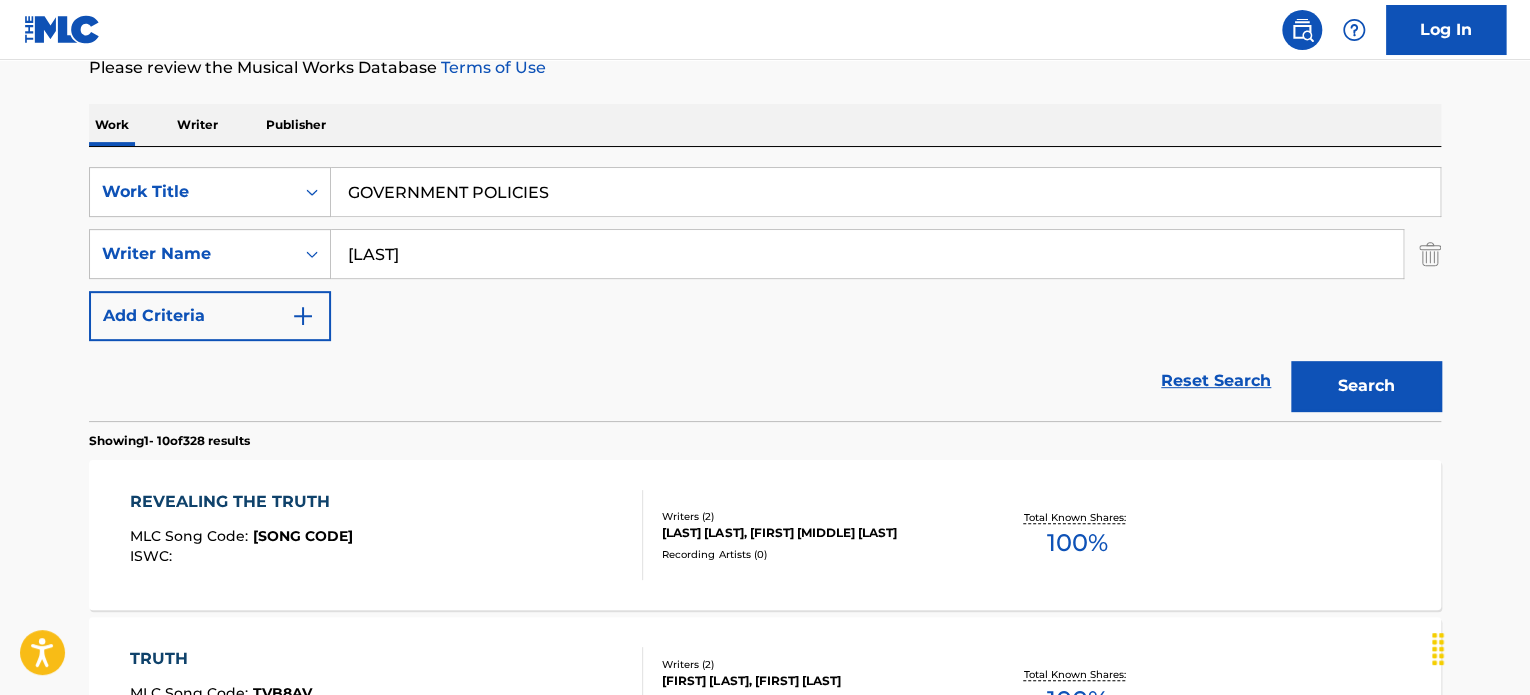 click on "[LAST]" at bounding box center [867, 254] 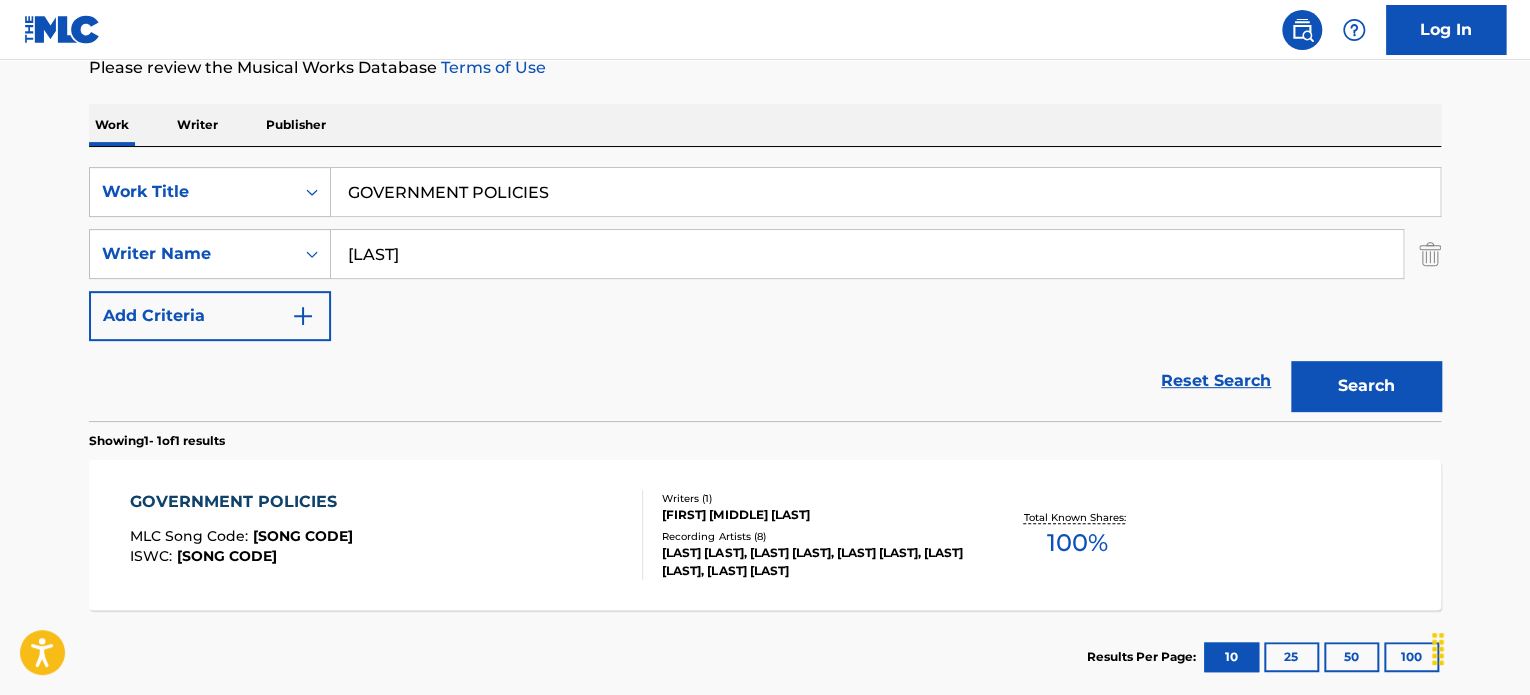 scroll, scrollTop: 378, scrollLeft: 0, axis: vertical 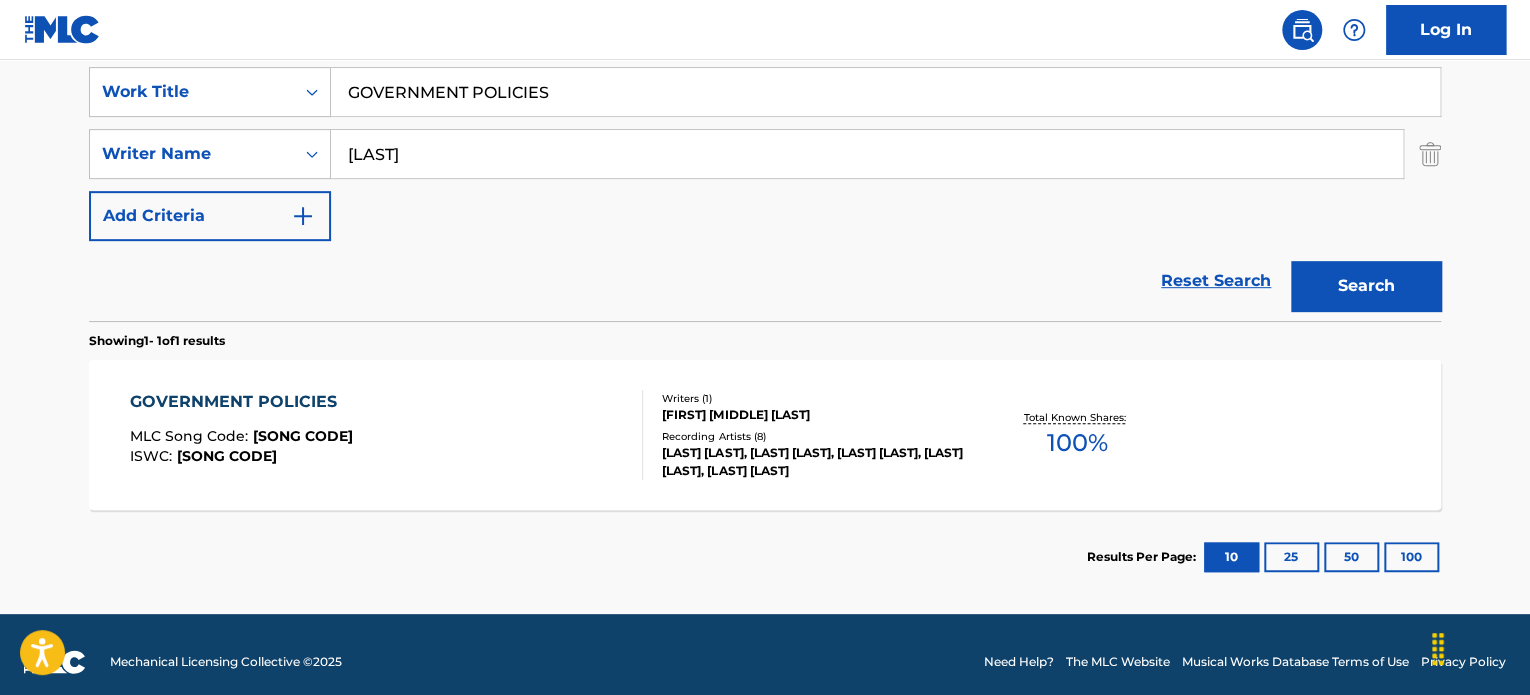 click on "GOVERNMENT POLICIES MLC Song Code : GD9UN4 ISWC : [SONG CODE]" at bounding box center [387, 435] 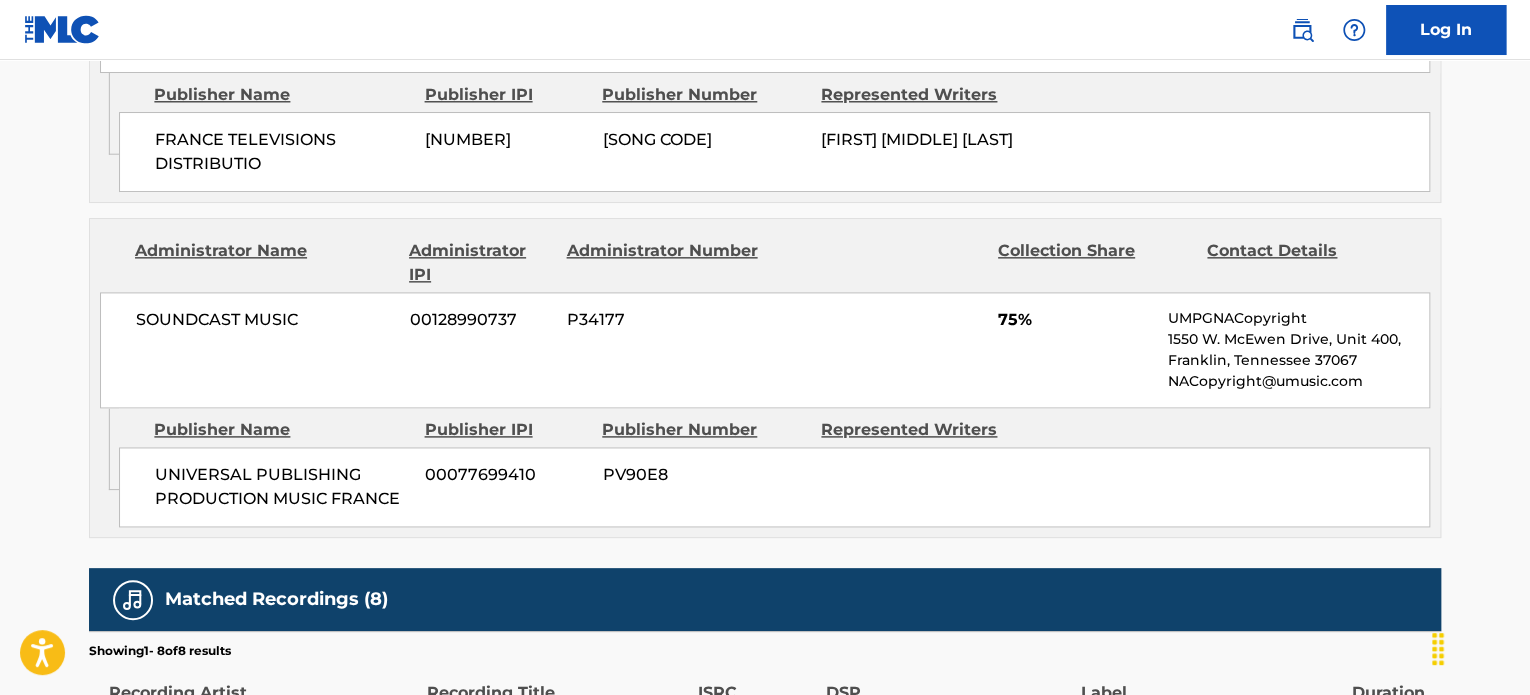 scroll, scrollTop: 1100, scrollLeft: 0, axis: vertical 